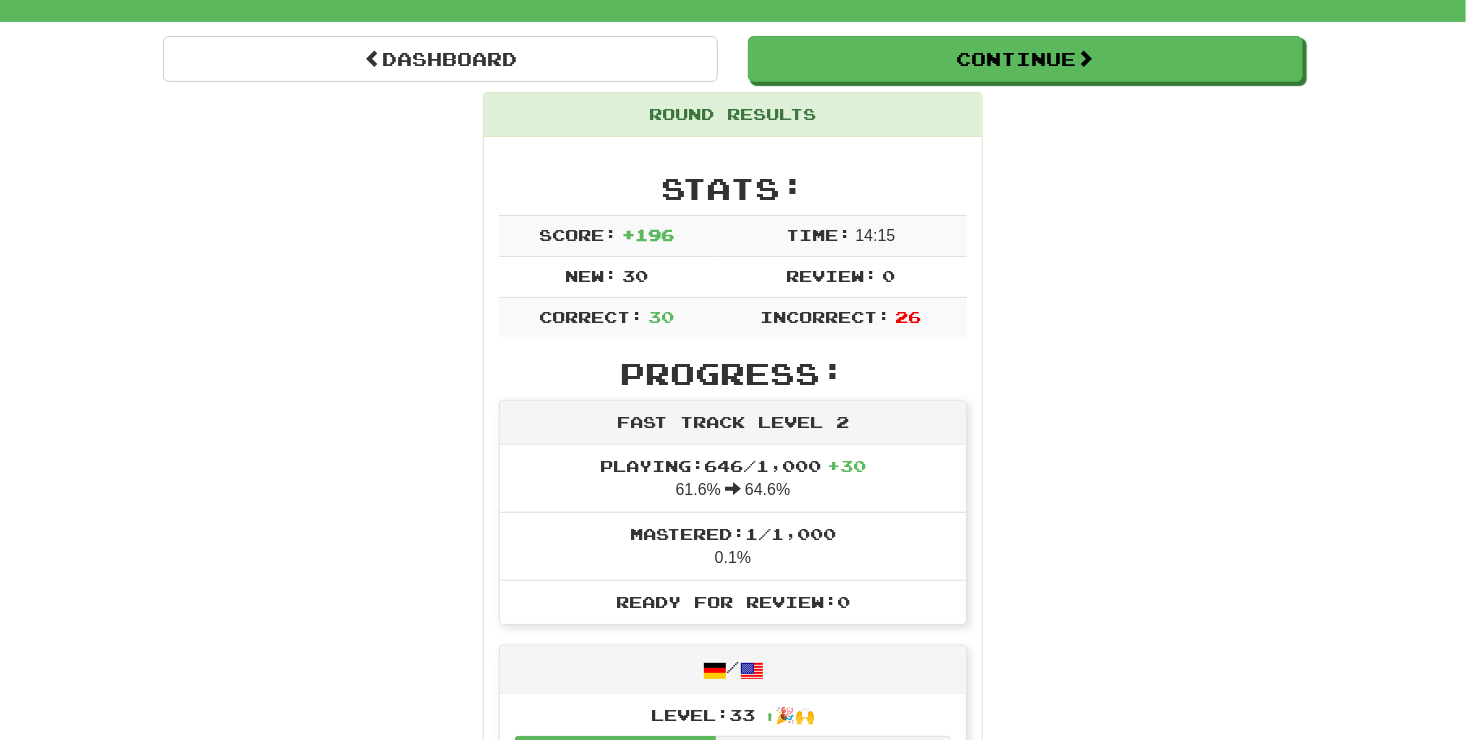 scroll, scrollTop: 119, scrollLeft: 0, axis: vertical 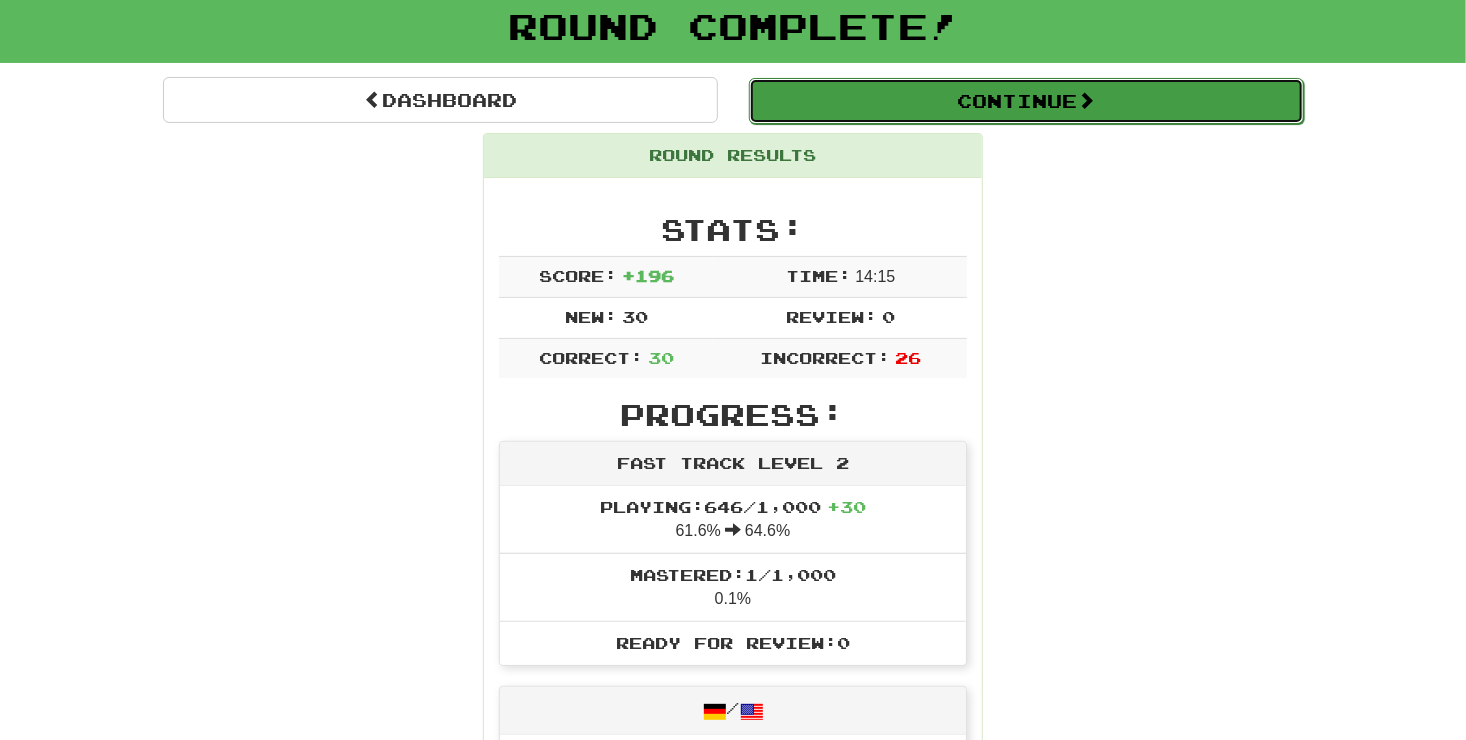 click on "Continue" at bounding box center (1026, 101) 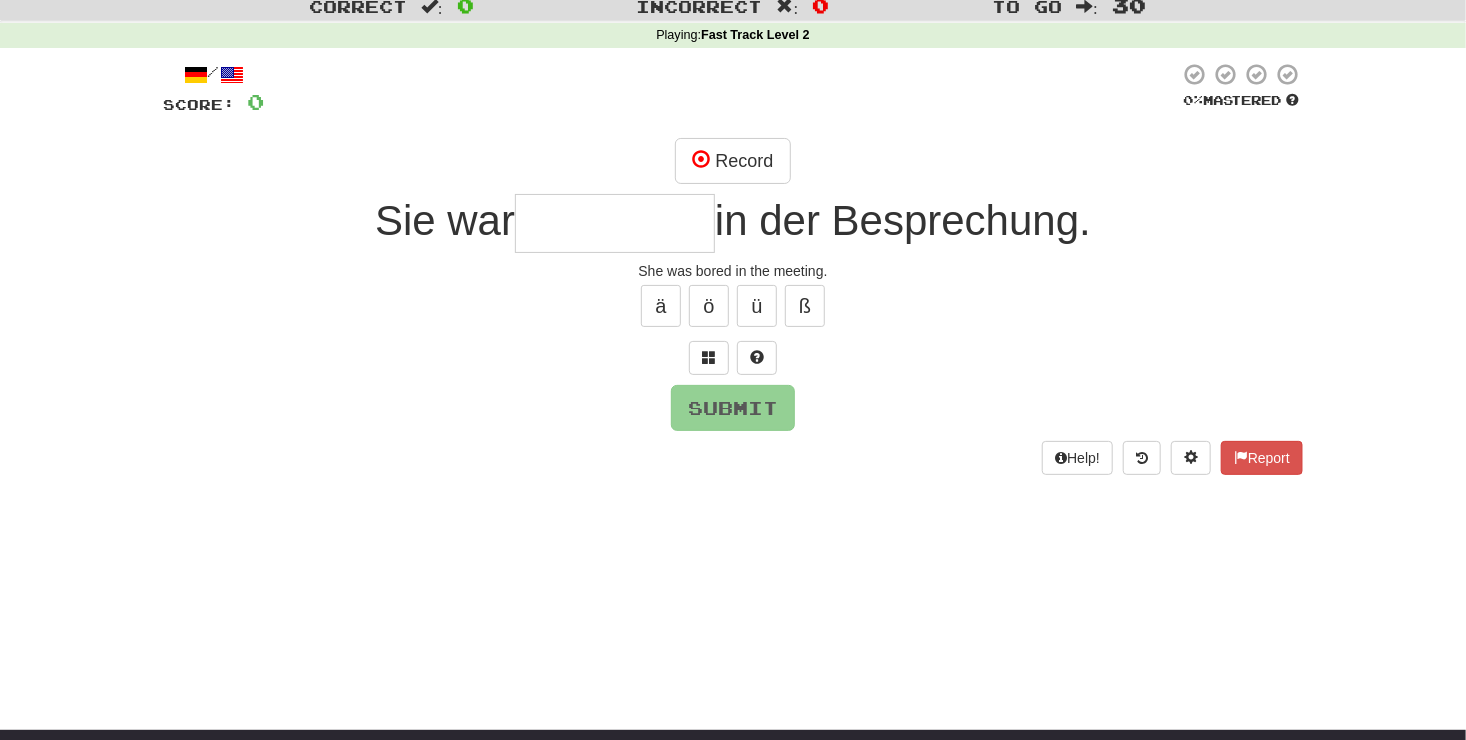 scroll, scrollTop: 59, scrollLeft: 0, axis: vertical 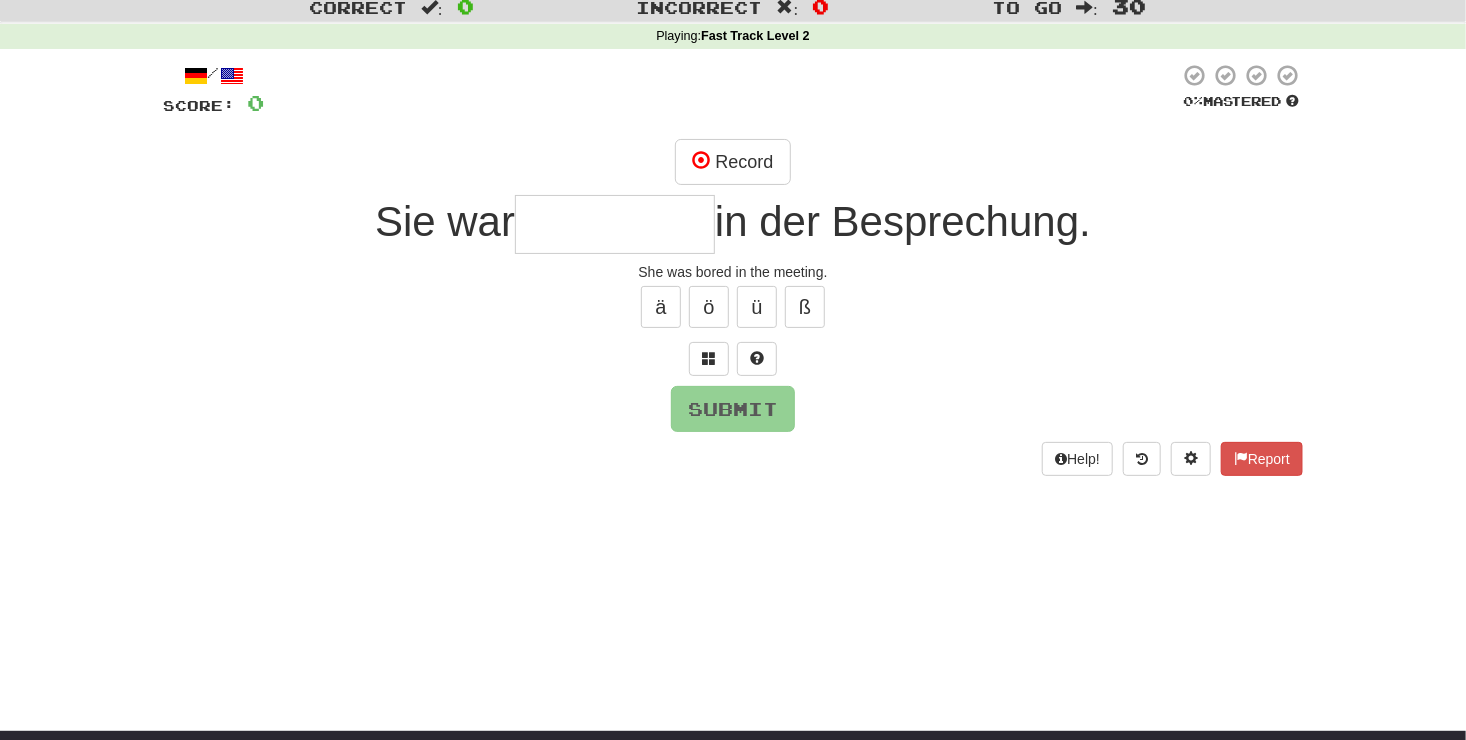 type on "*" 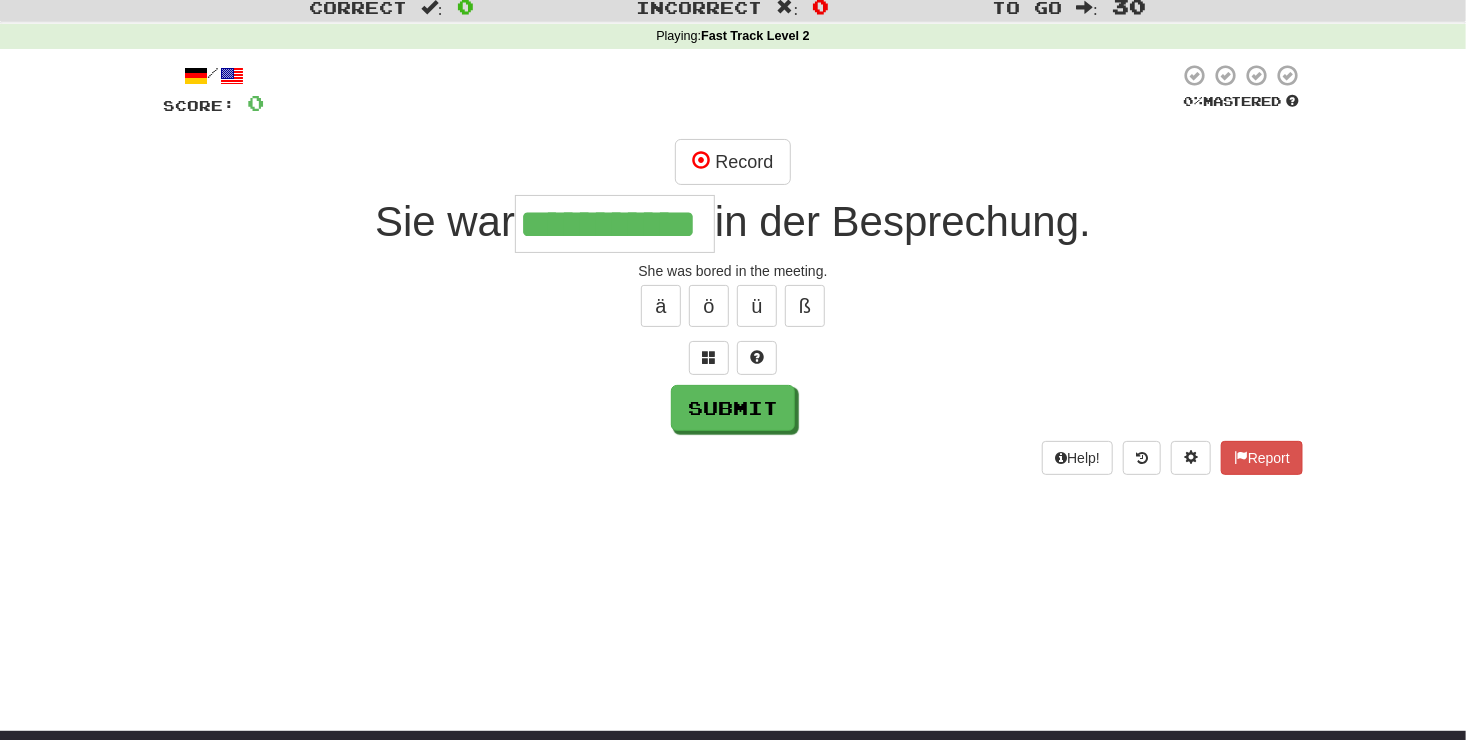 scroll, scrollTop: 0, scrollLeft: 17, axis: horizontal 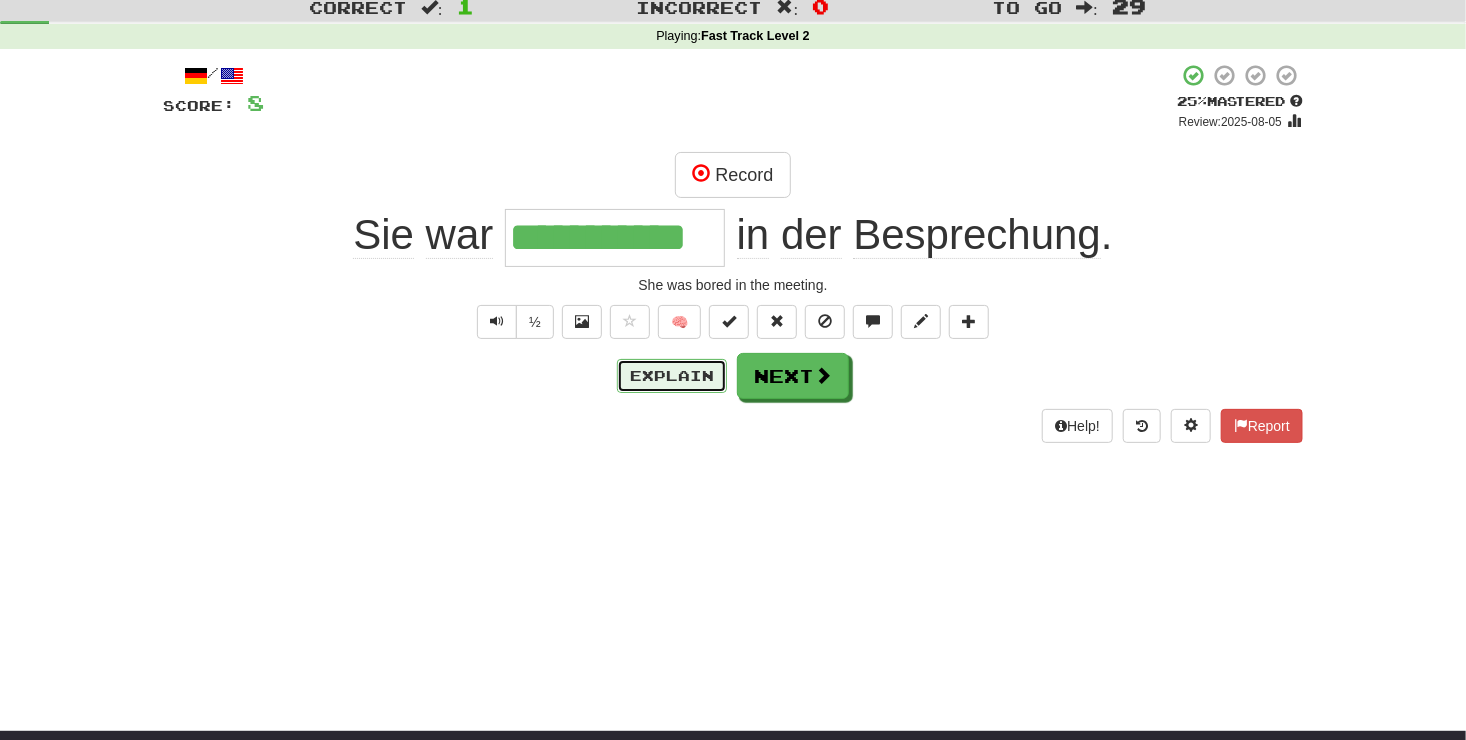 click on "Explain" at bounding box center (672, 376) 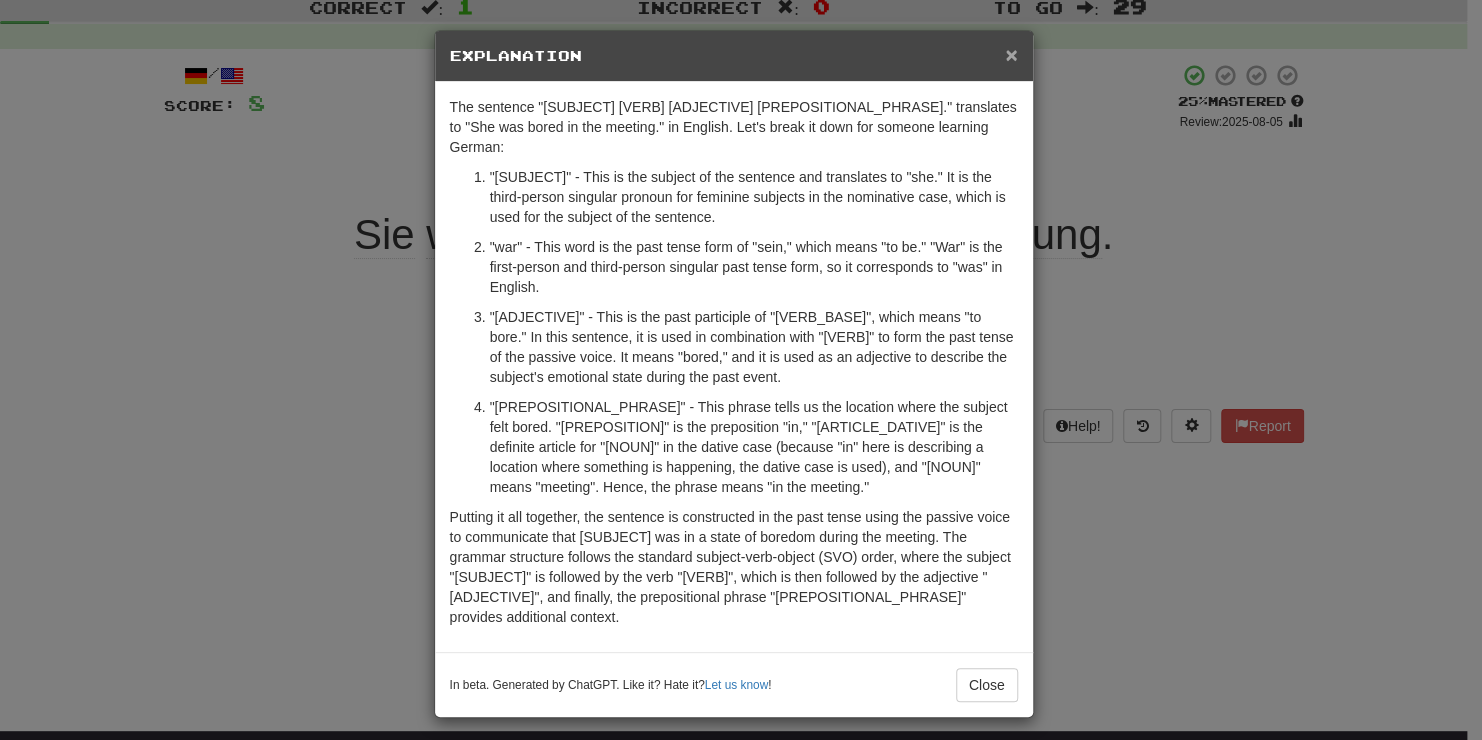 click on "×" at bounding box center (1011, 54) 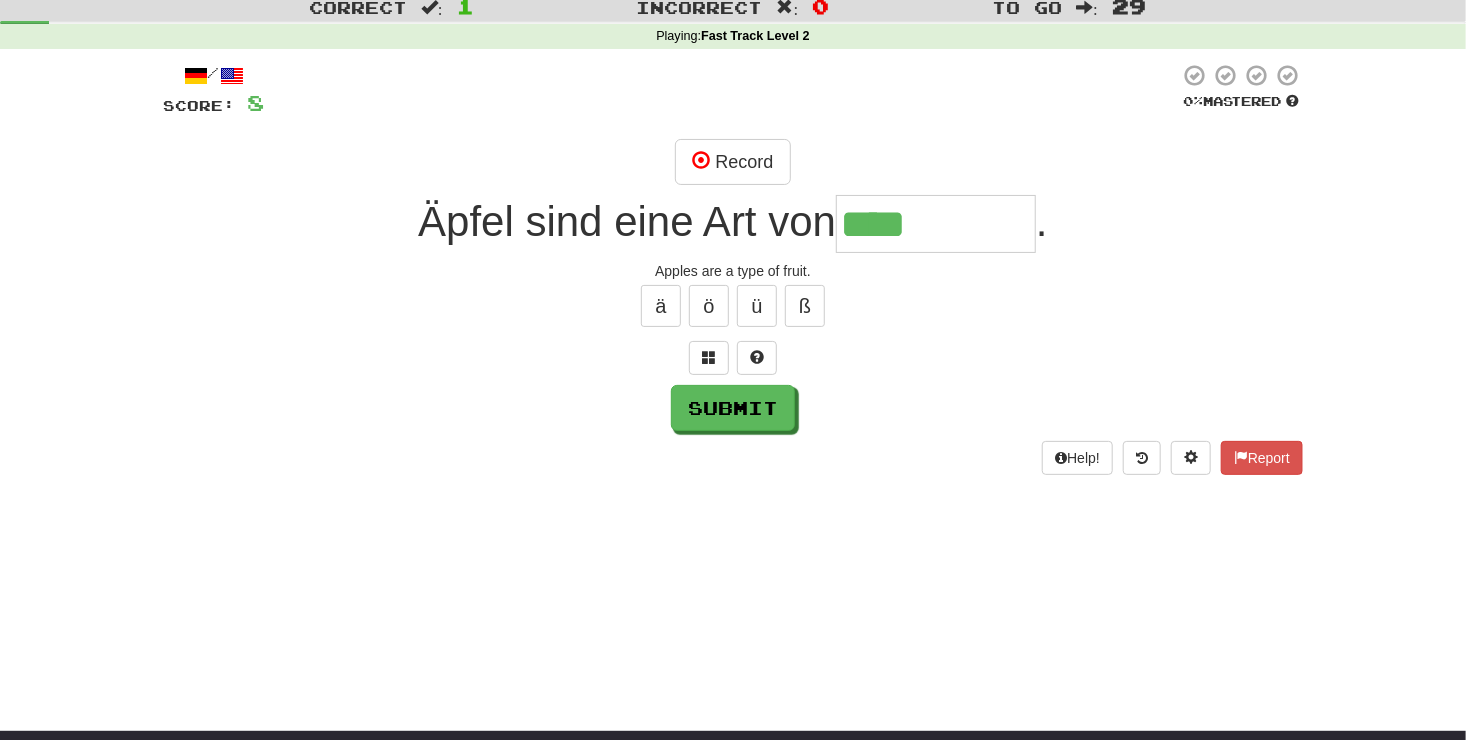 type on "****" 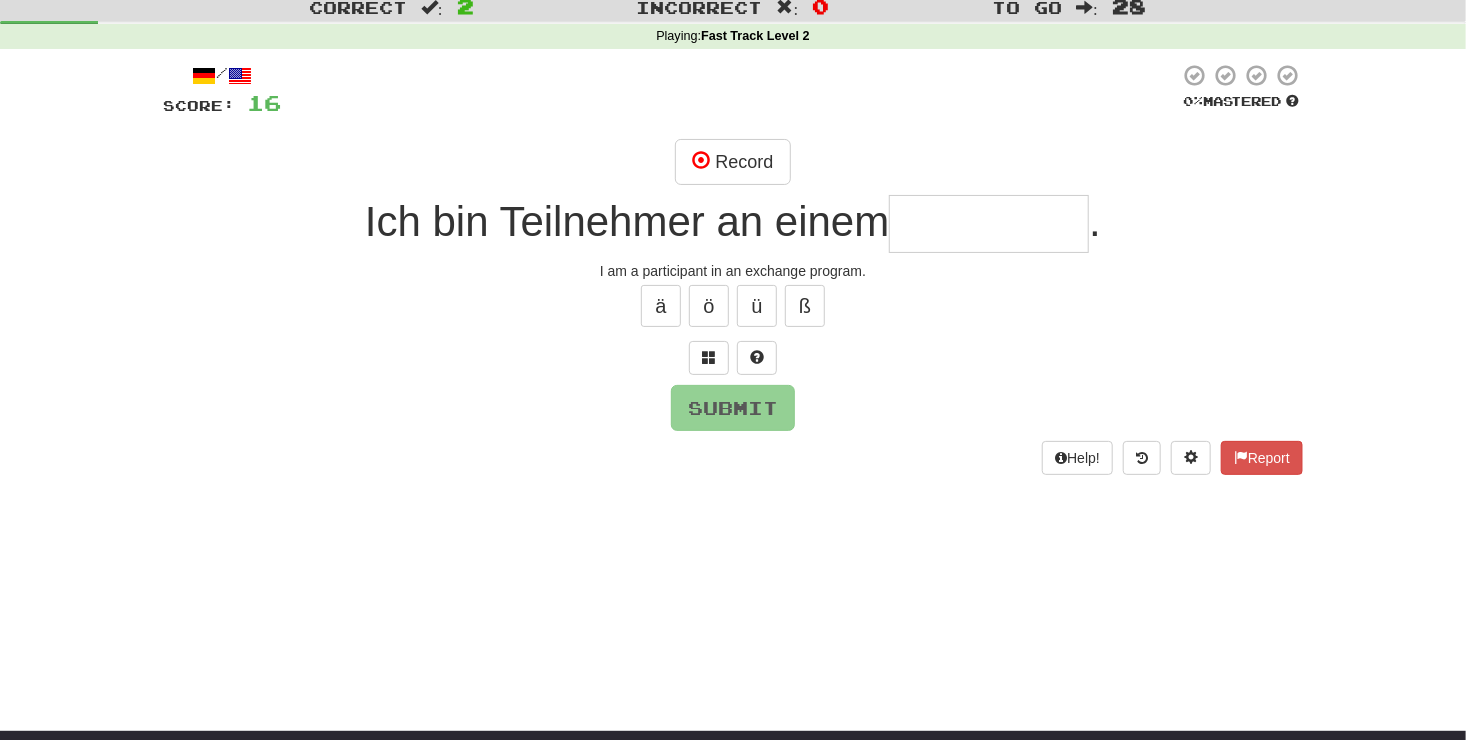 type on "*" 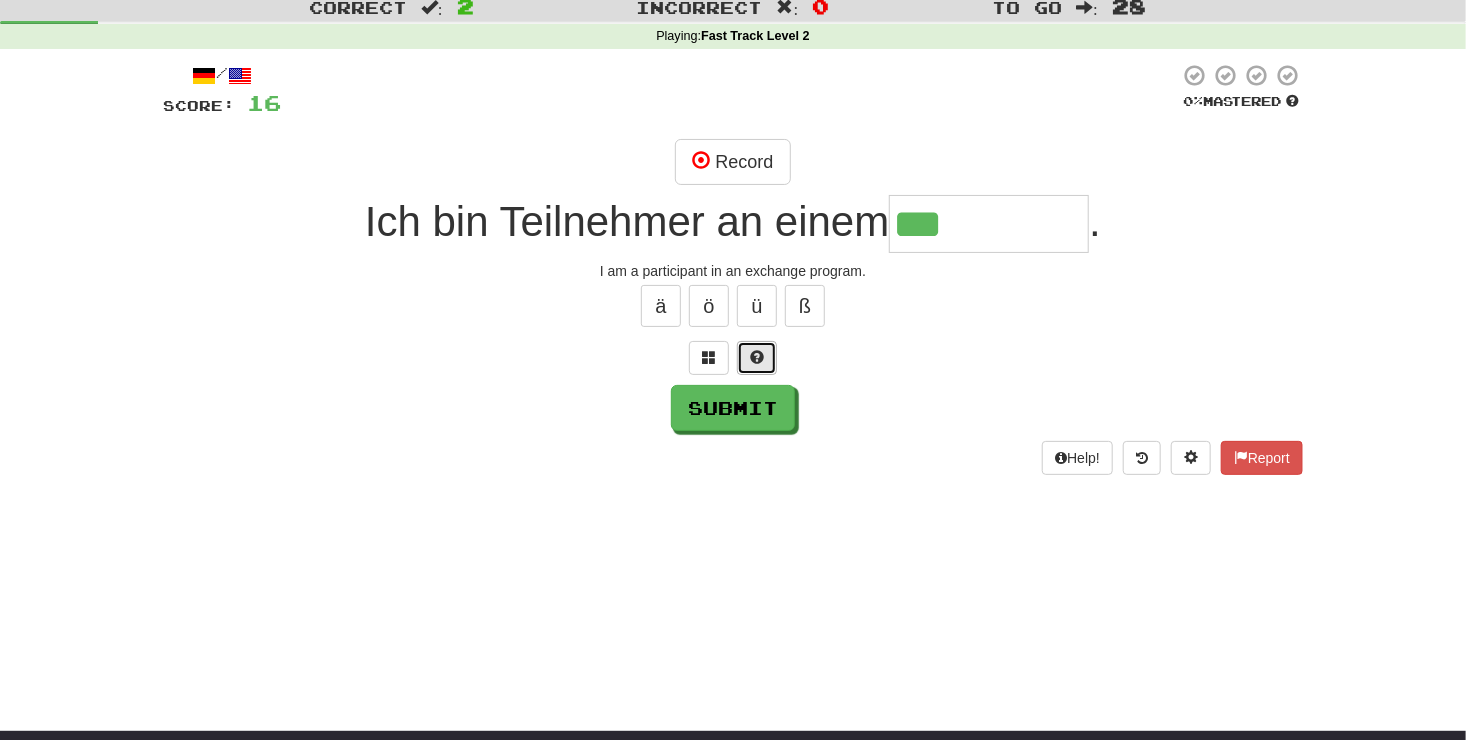 click at bounding box center (757, 358) 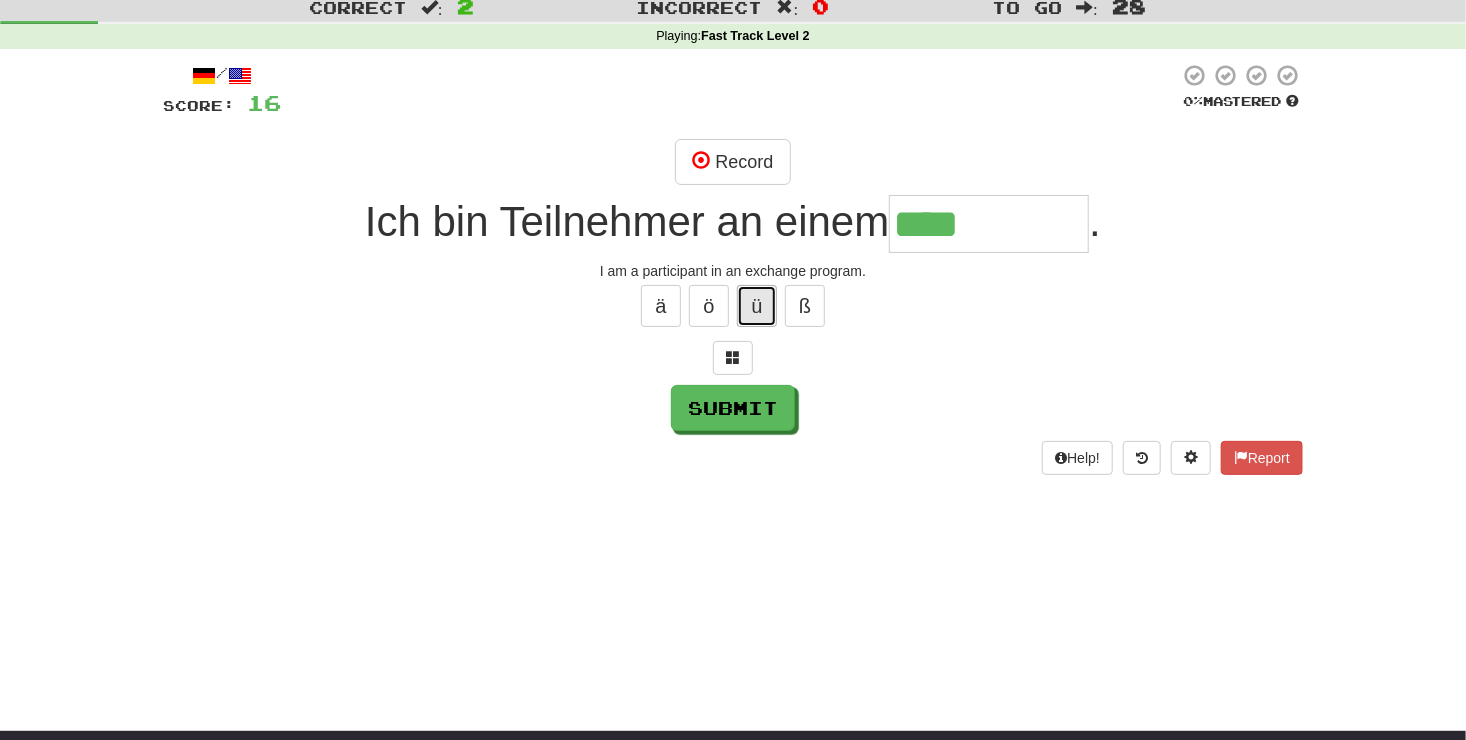 click on "ü" at bounding box center [757, 306] 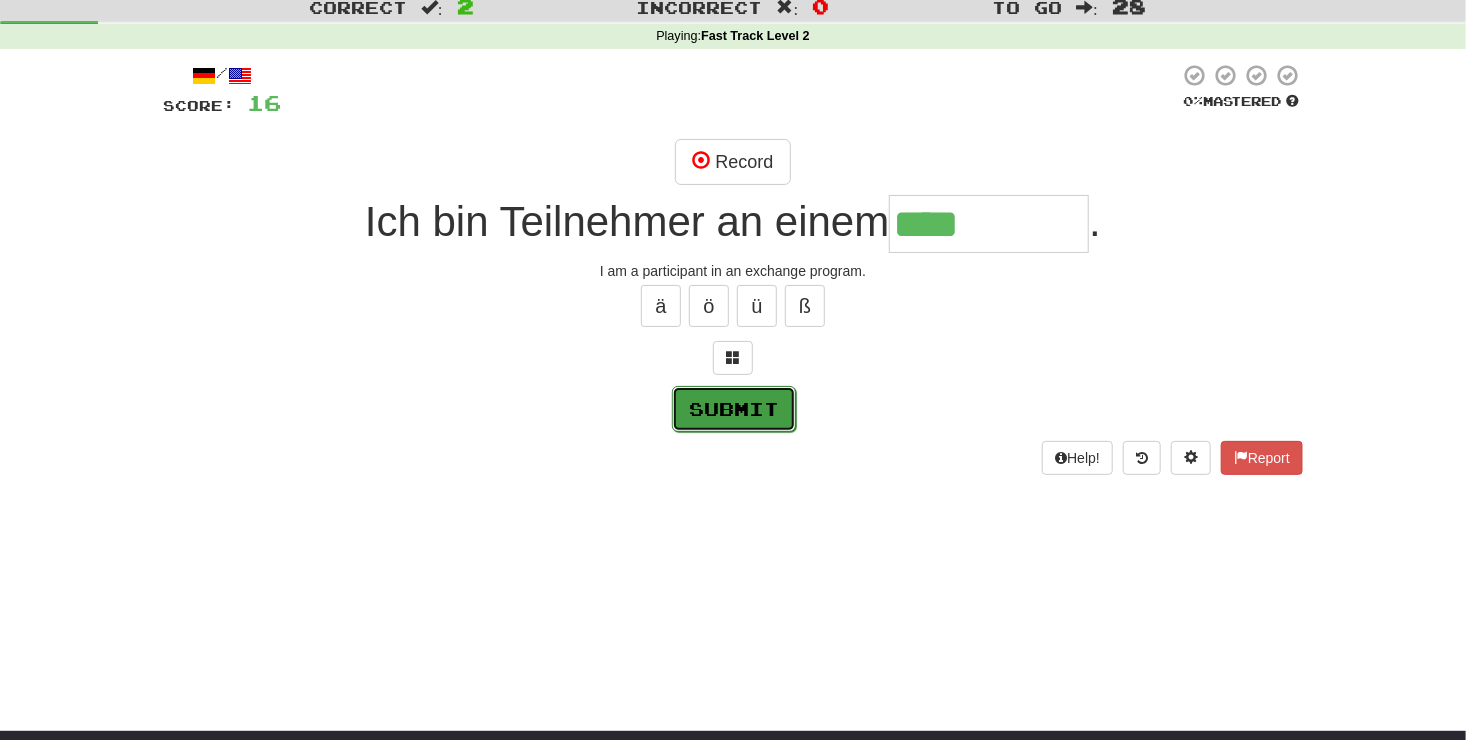 click on "Submit" at bounding box center (734, 409) 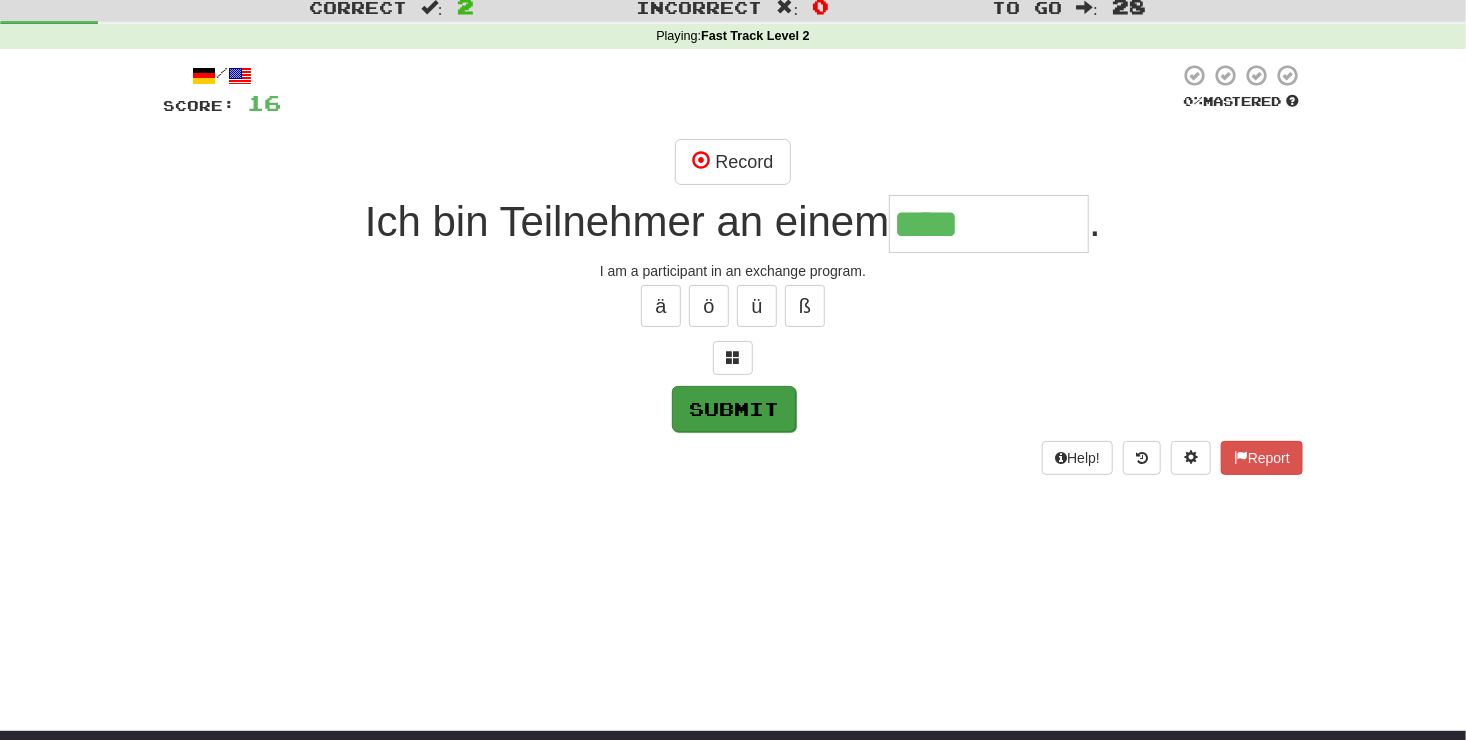 type on "**********" 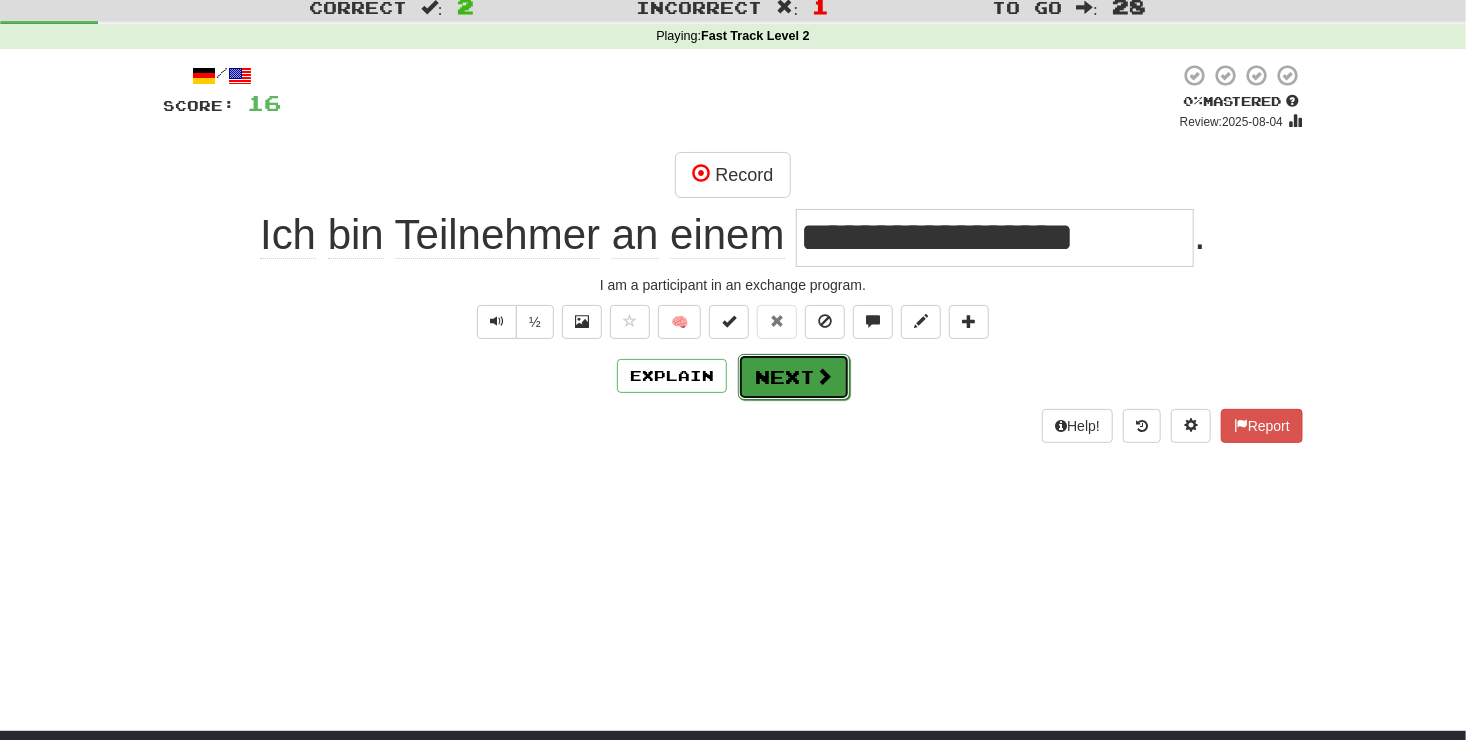click on "Next" at bounding box center [794, 377] 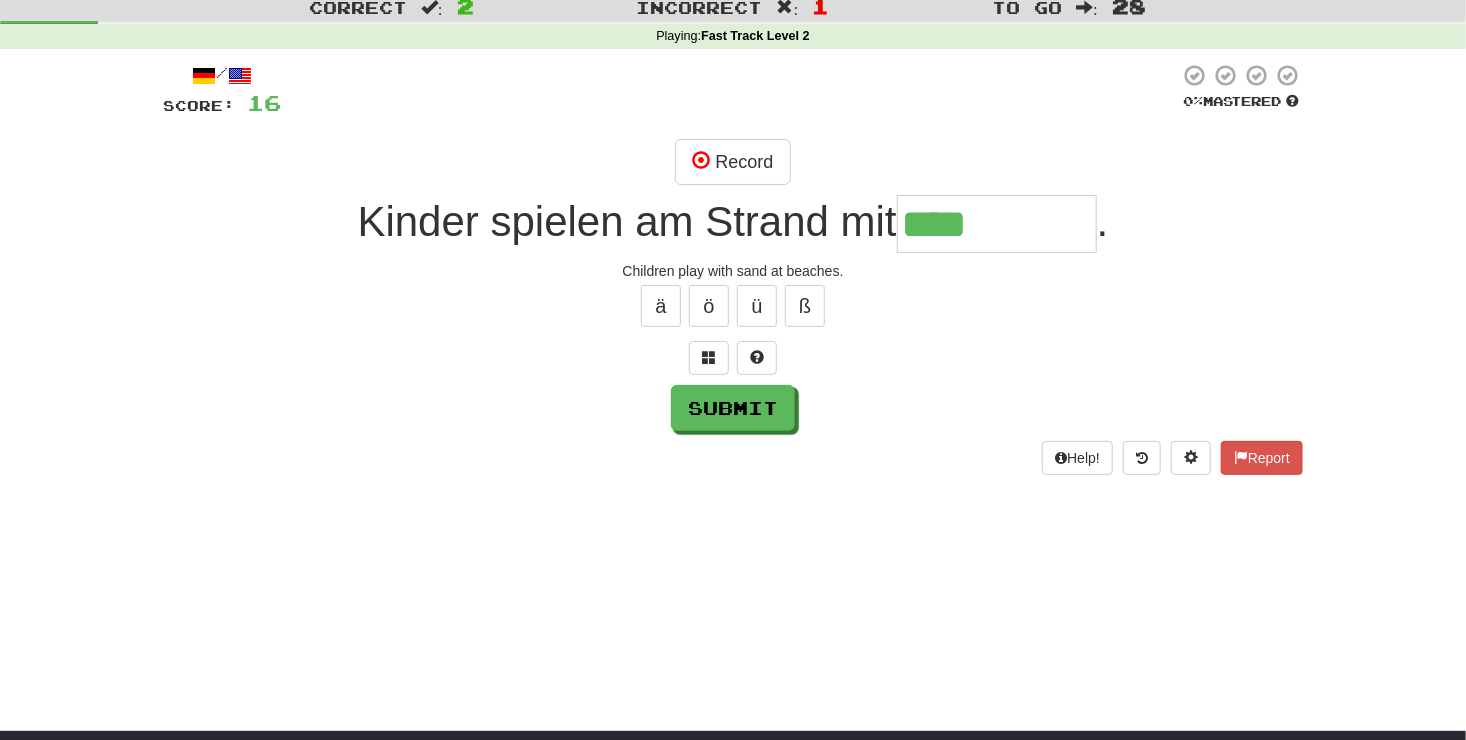 type on "****" 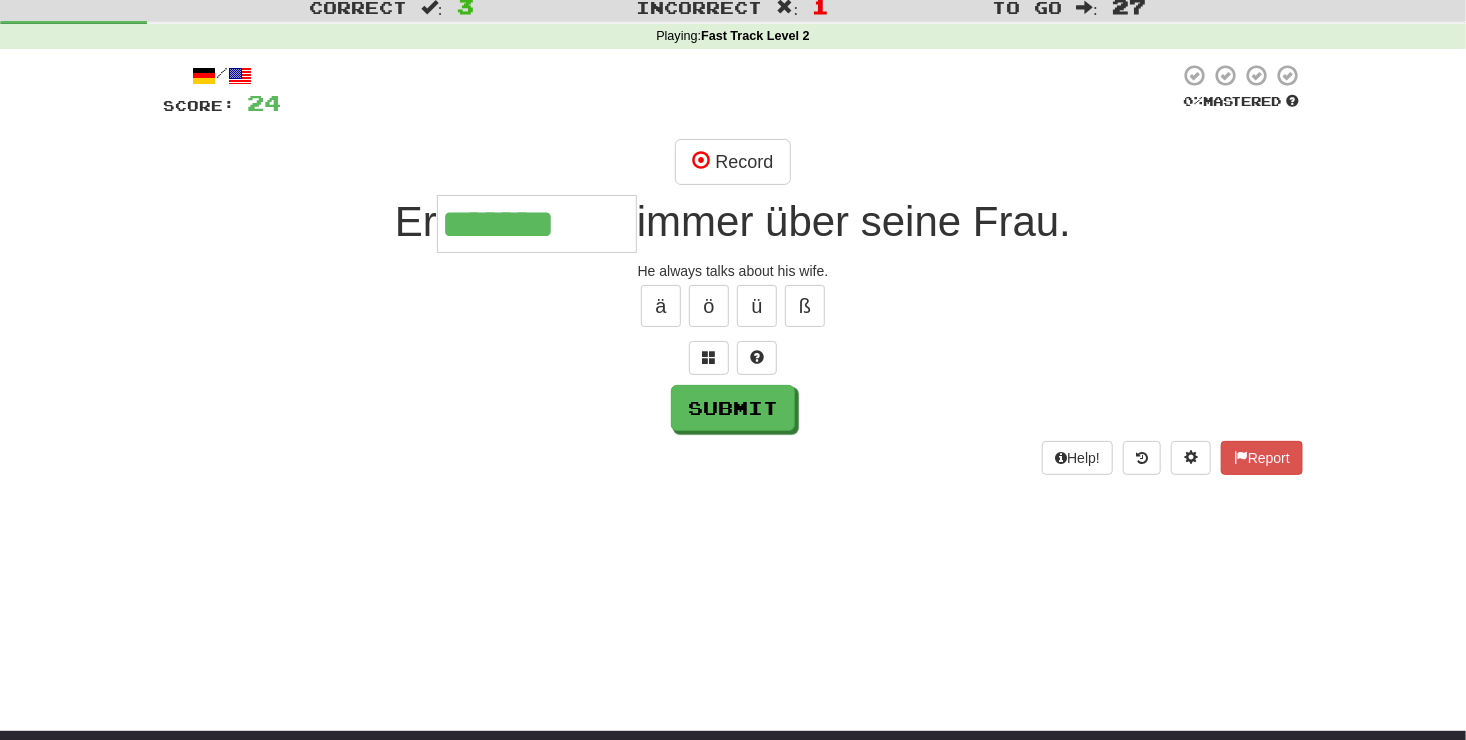 type on "*******" 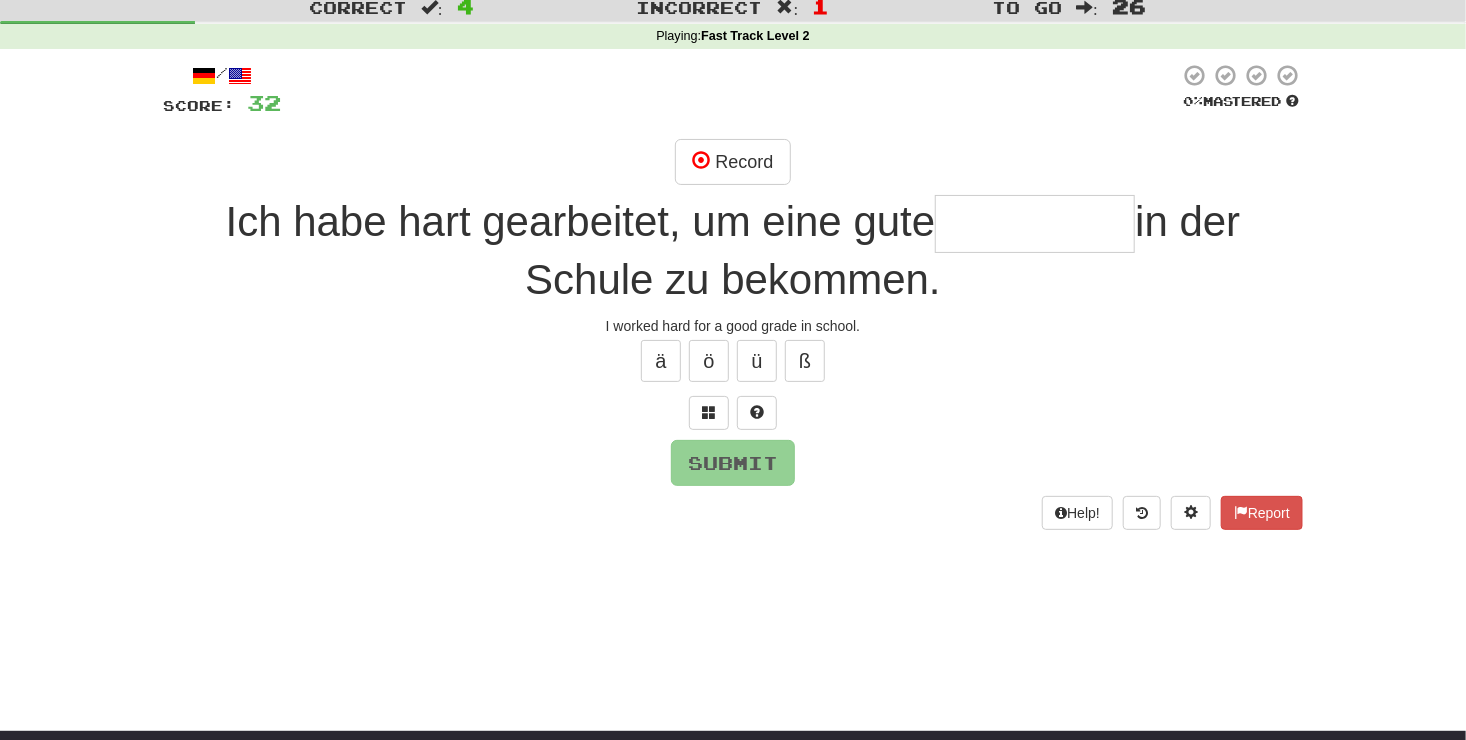 type on "*" 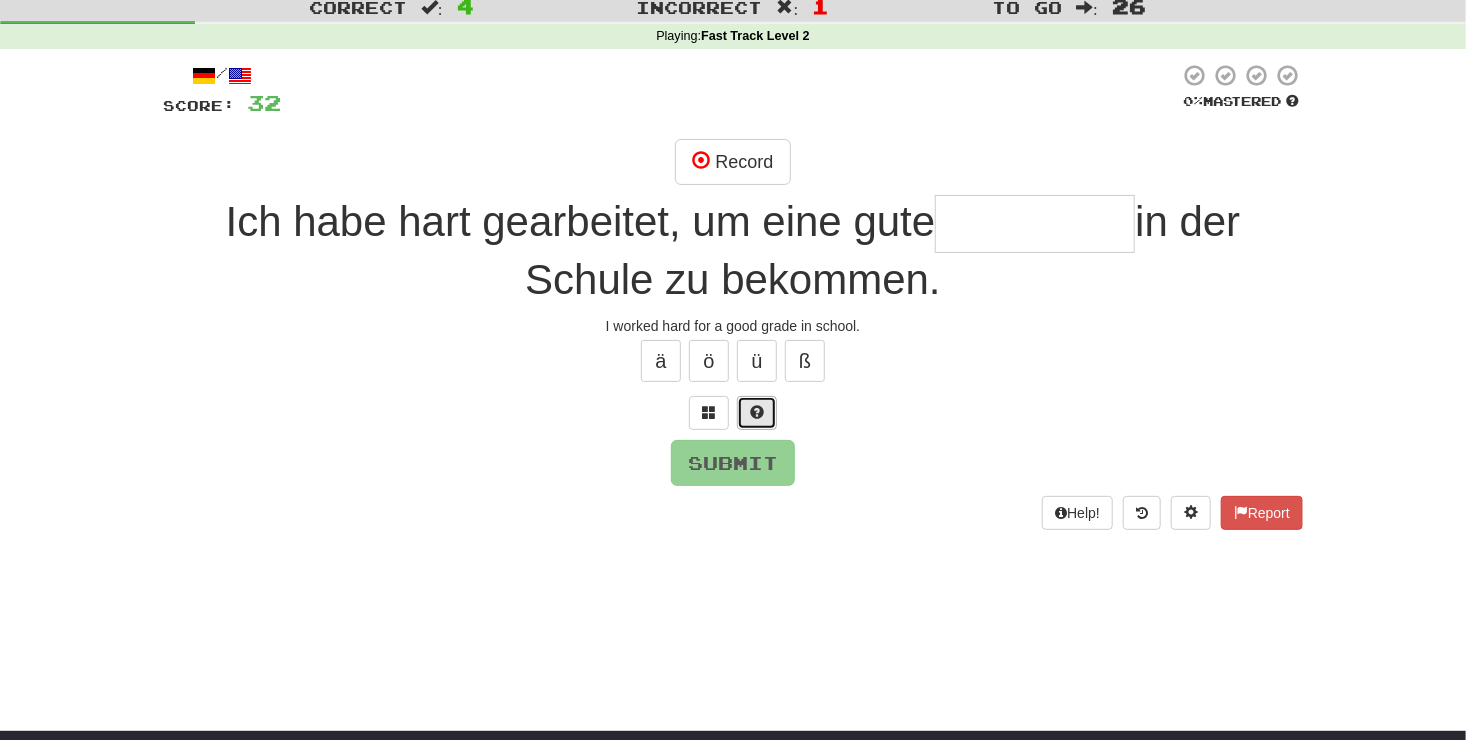 click at bounding box center [757, 413] 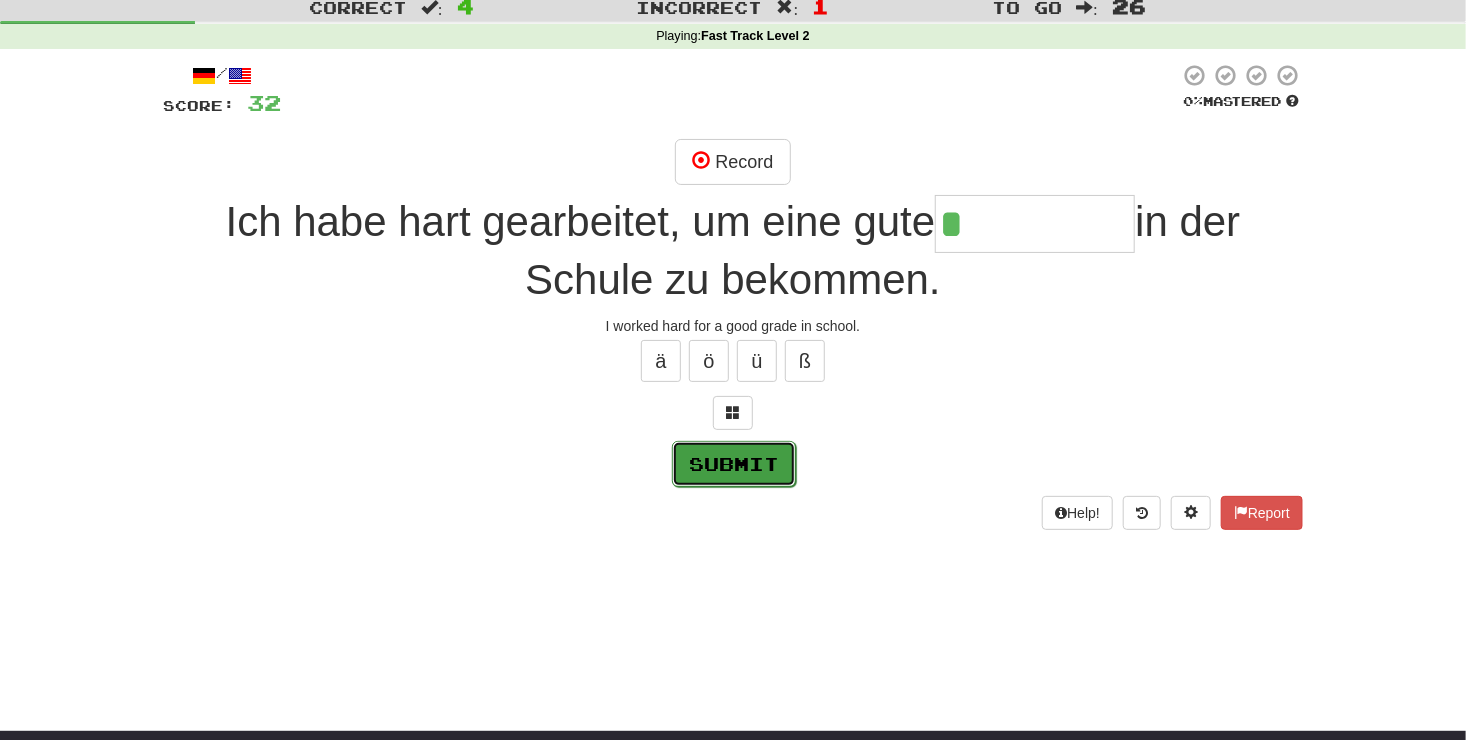 click on "Submit" at bounding box center (734, 464) 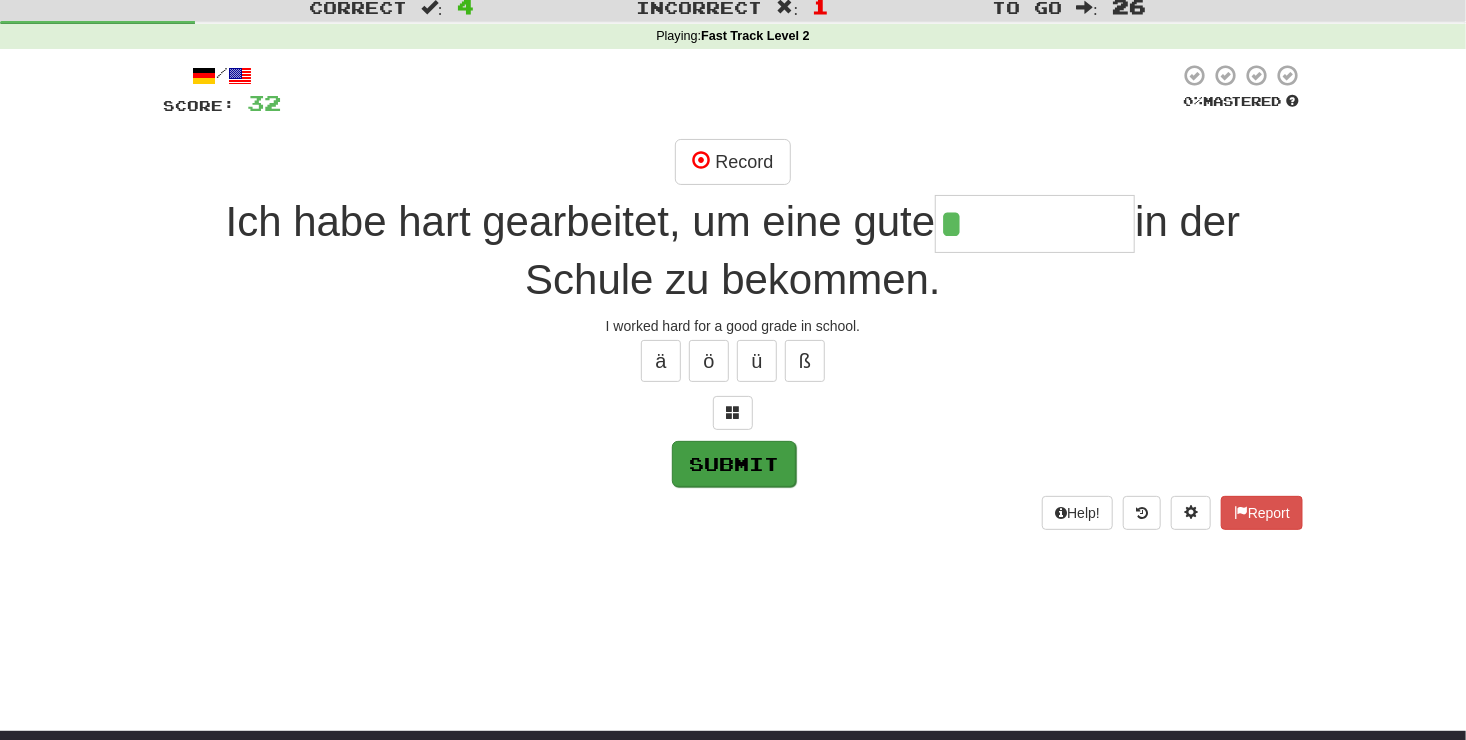 type on "****" 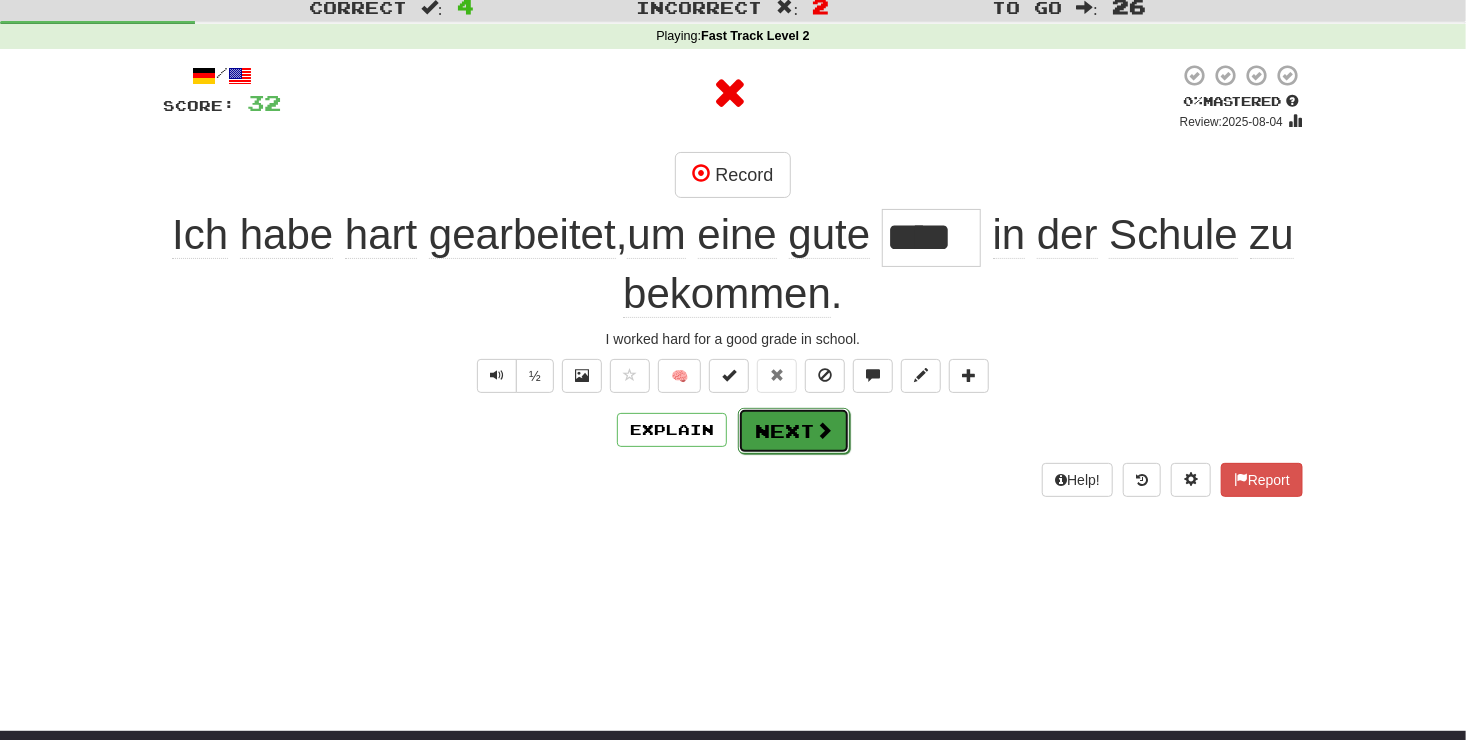 click on "Next" at bounding box center (794, 431) 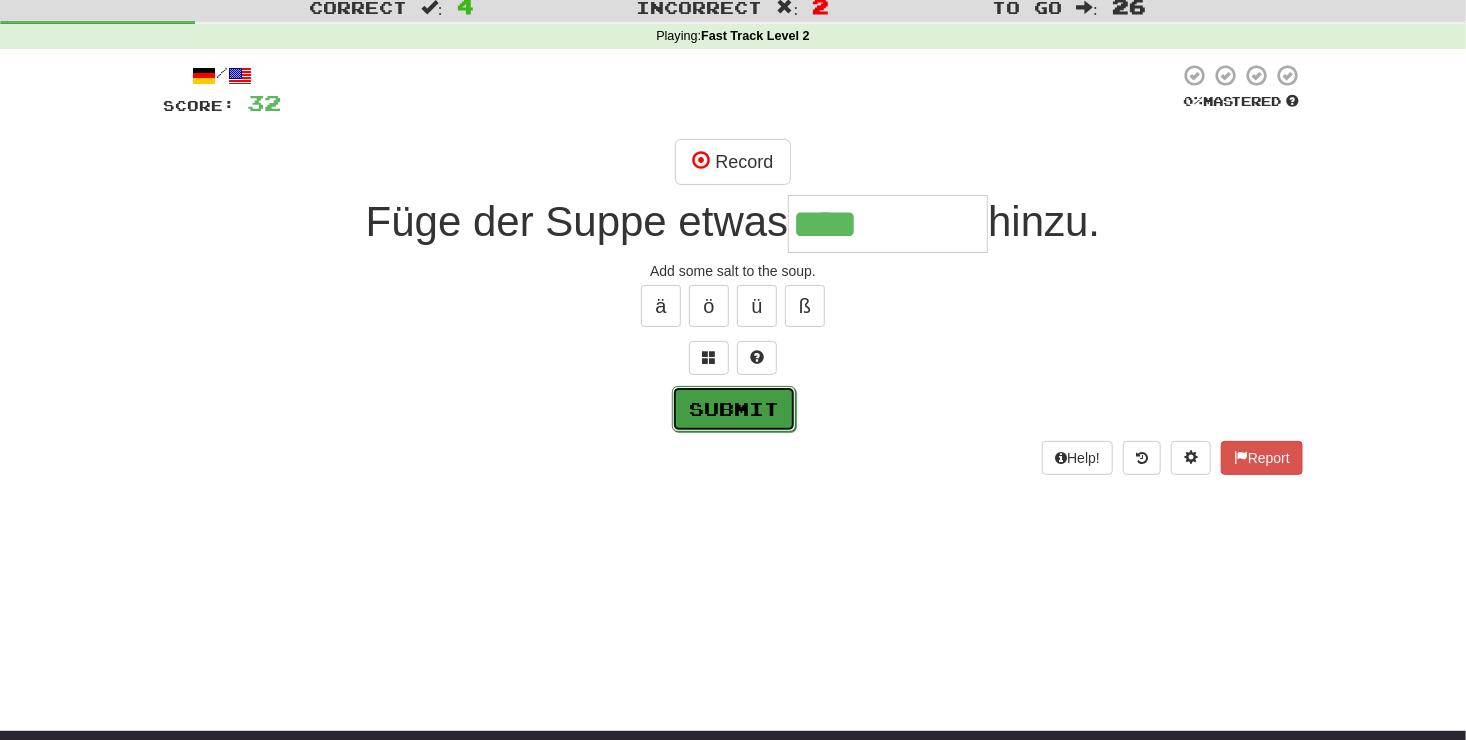 click on "Submit" at bounding box center (734, 409) 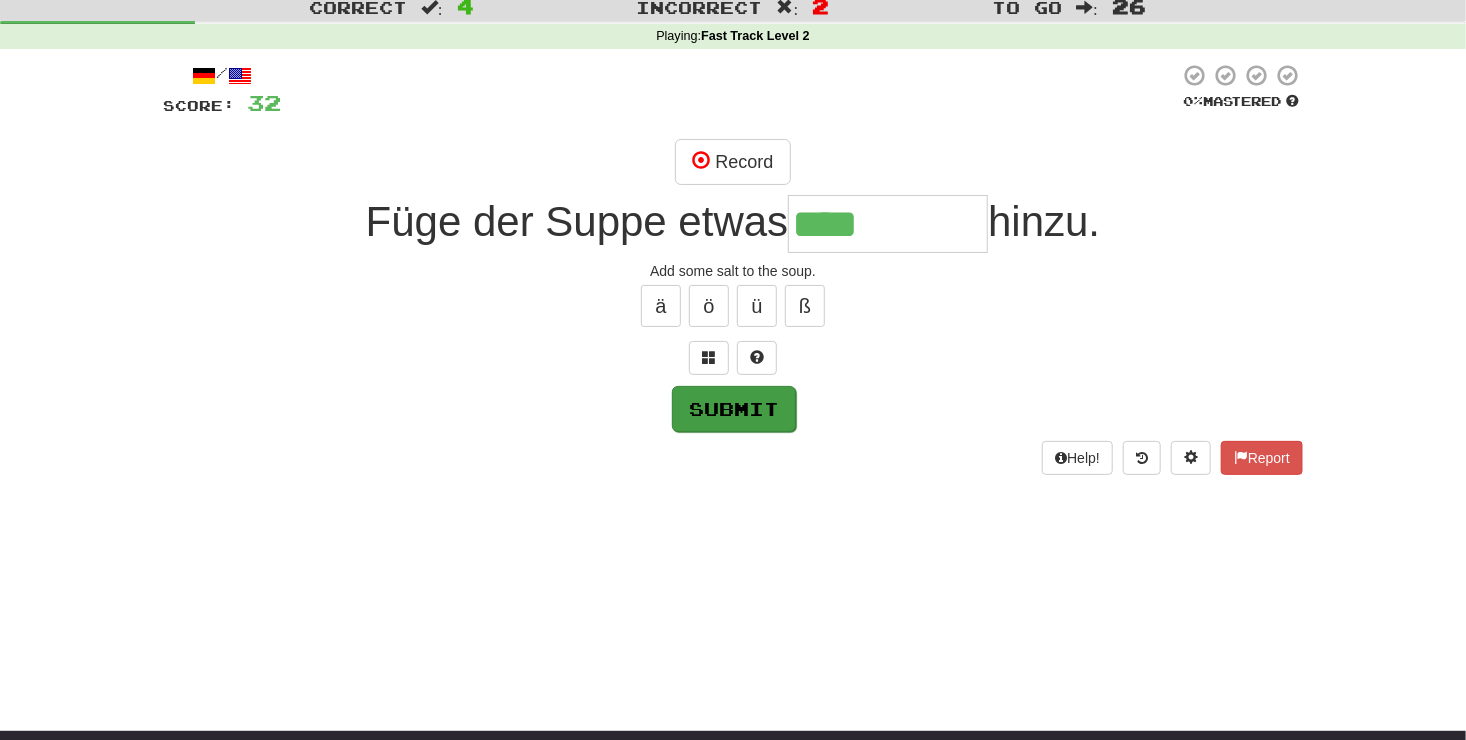type on "****" 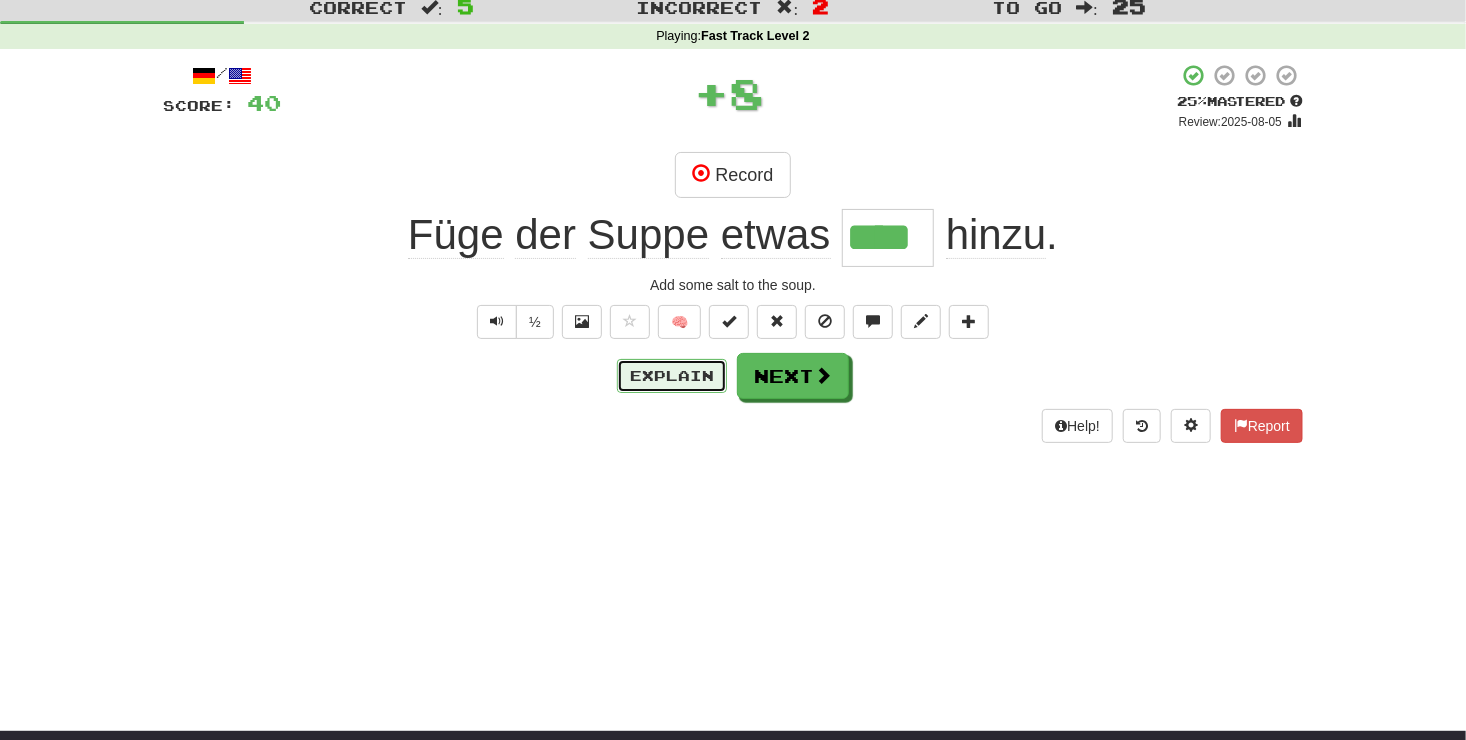 click on "Explain" at bounding box center (672, 376) 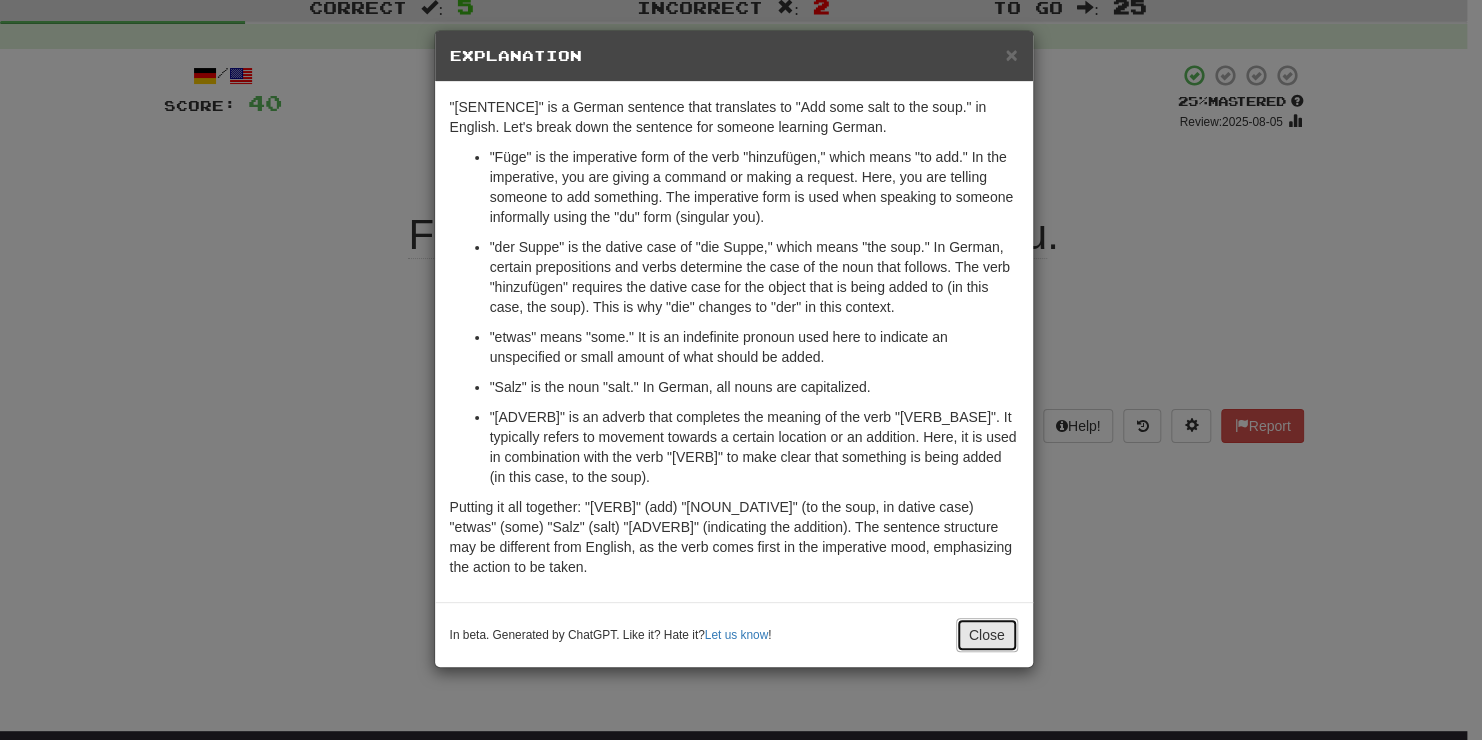 click on "Close" at bounding box center (987, 635) 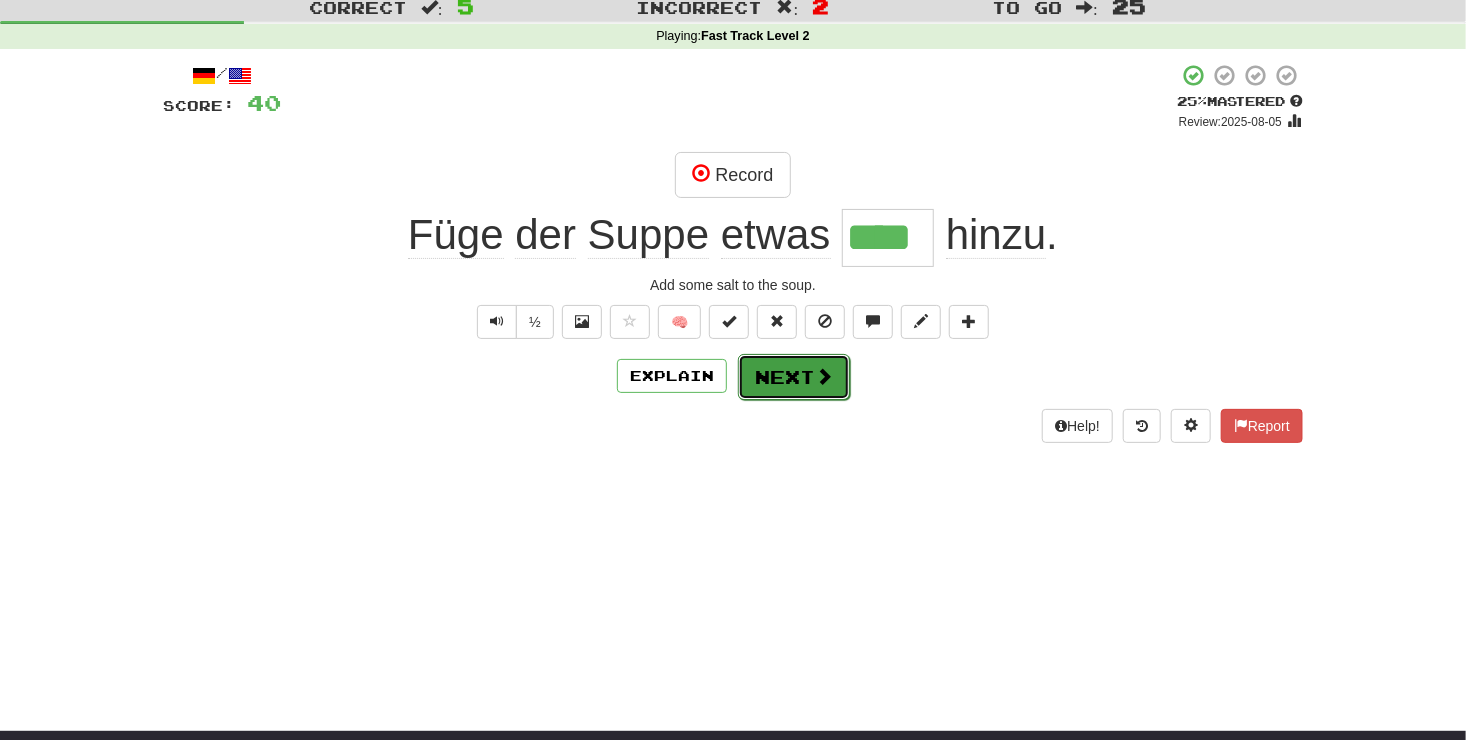 click at bounding box center [824, 376] 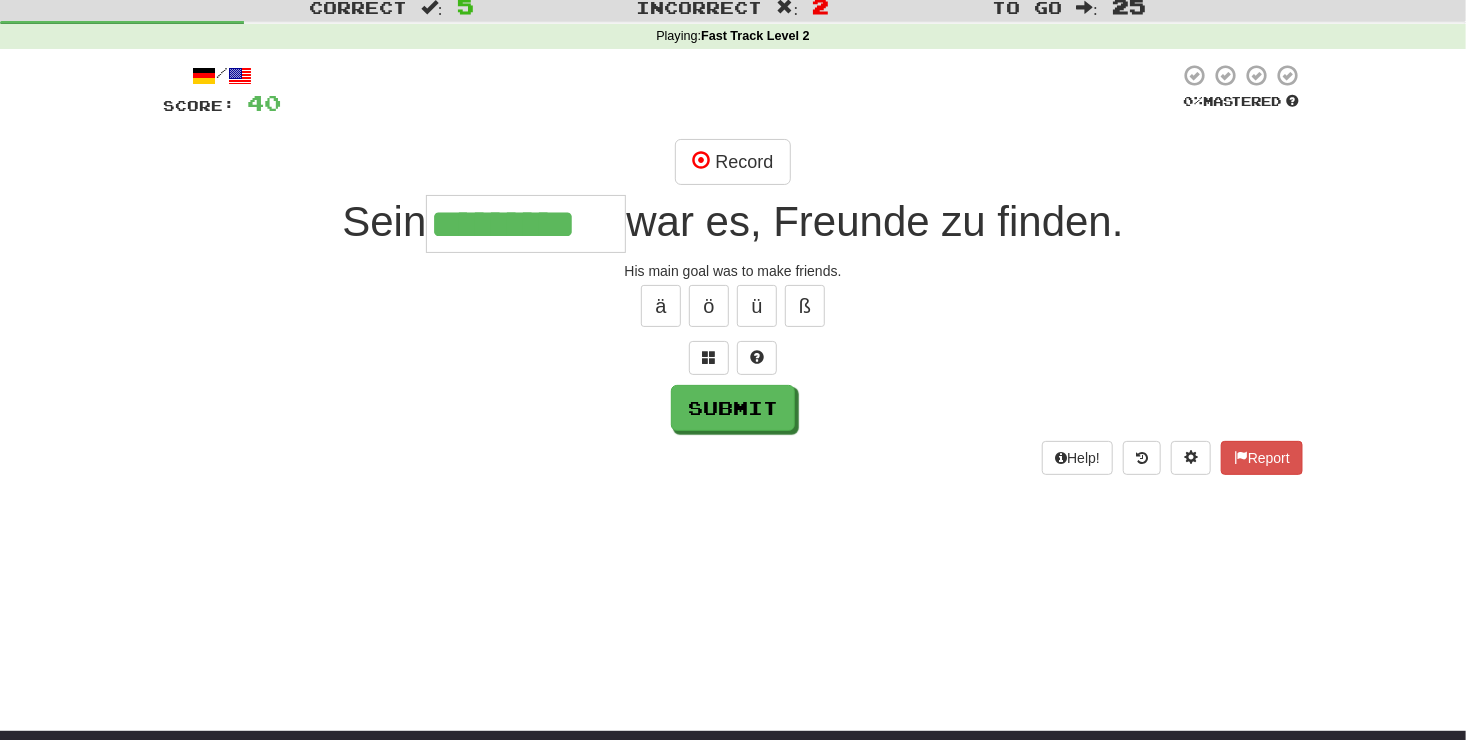 type on "*********" 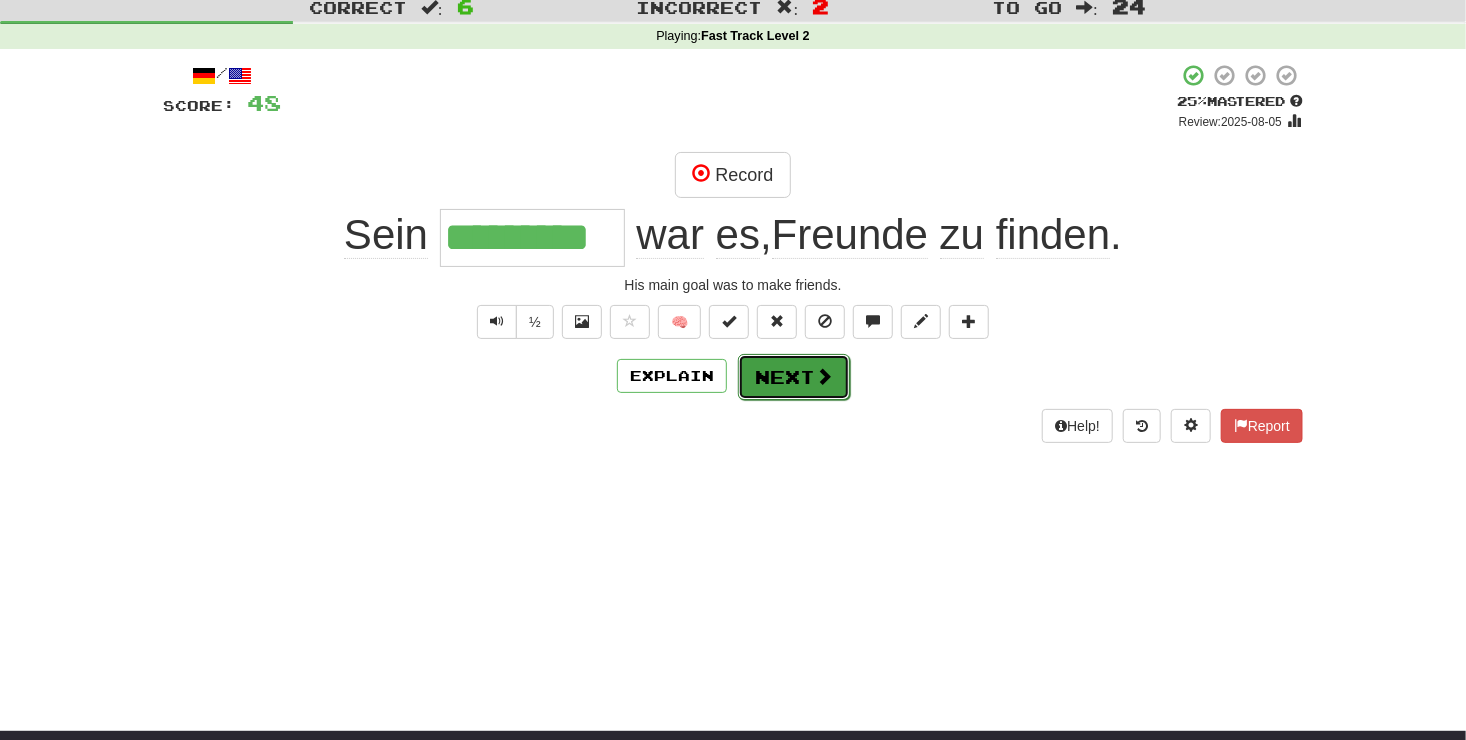click on "Next" at bounding box center (794, 377) 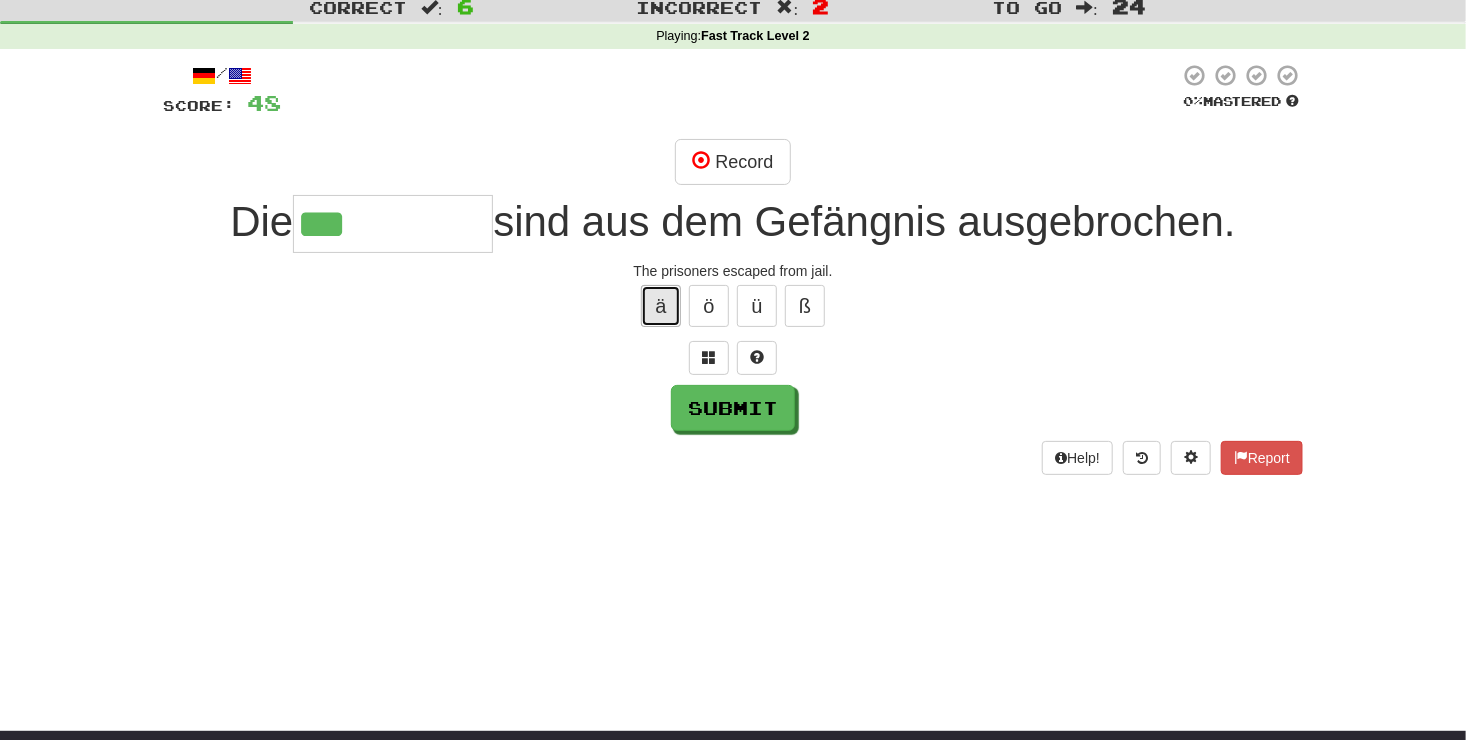 click on "ä" at bounding box center [661, 306] 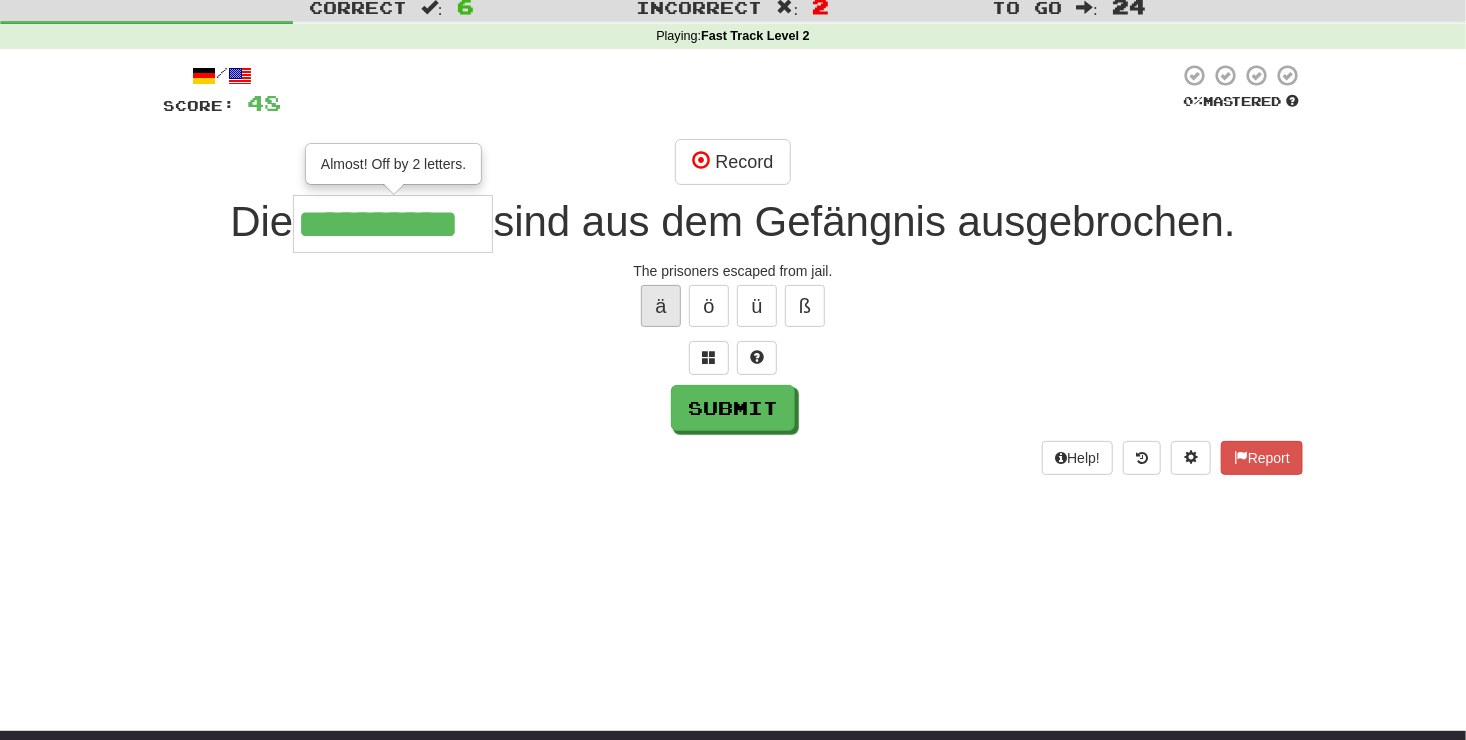 scroll, scrollTop: 0, scrollLeft: 28, axis: horizontal 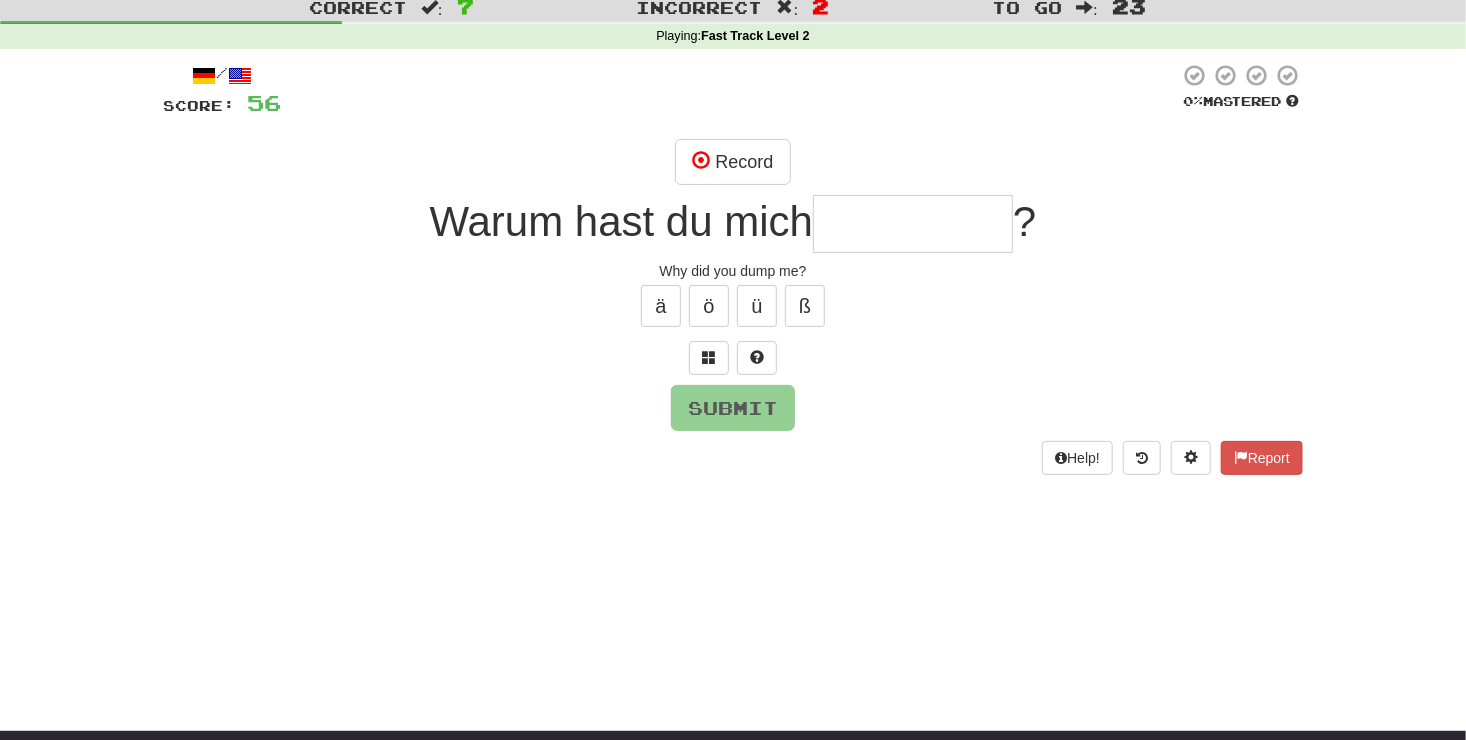 type on "*" 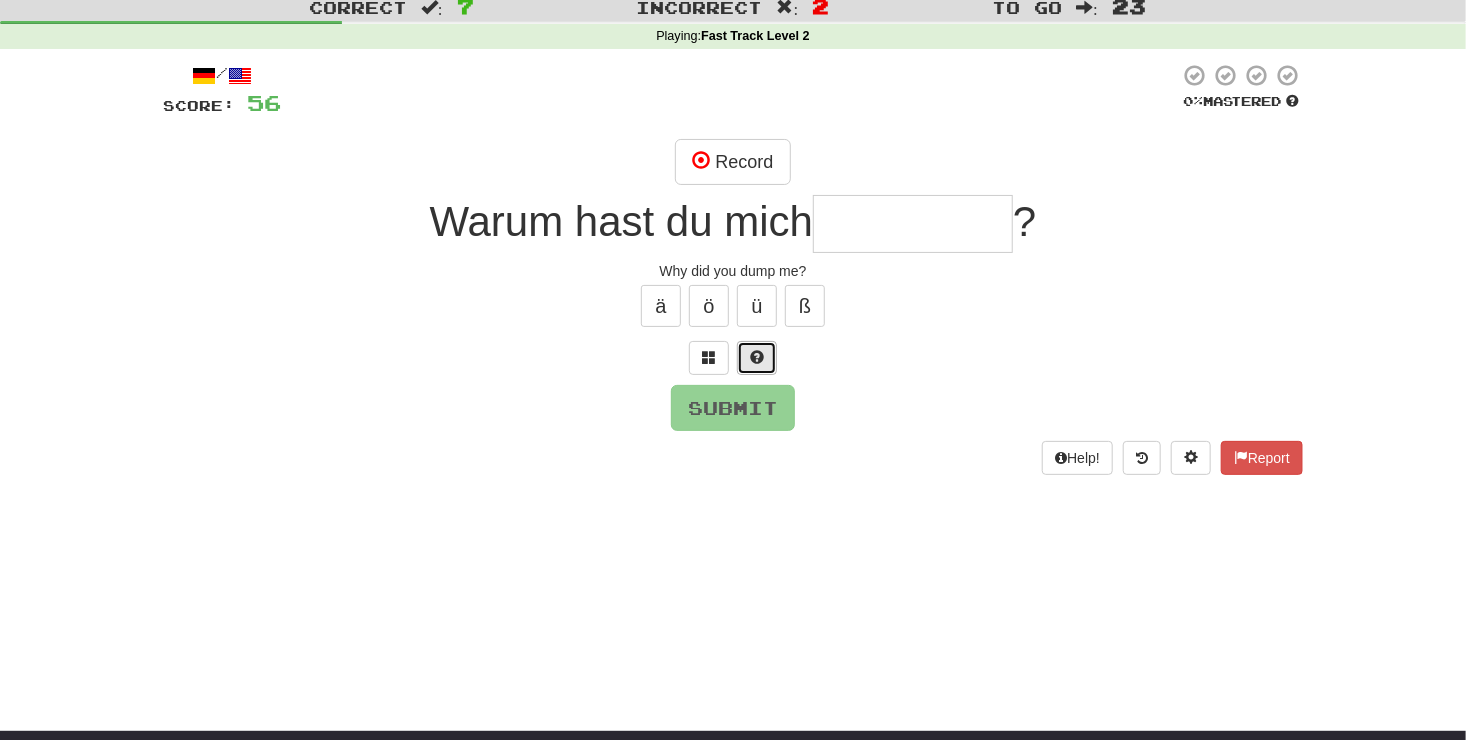 click at bounding box center (757, 358) 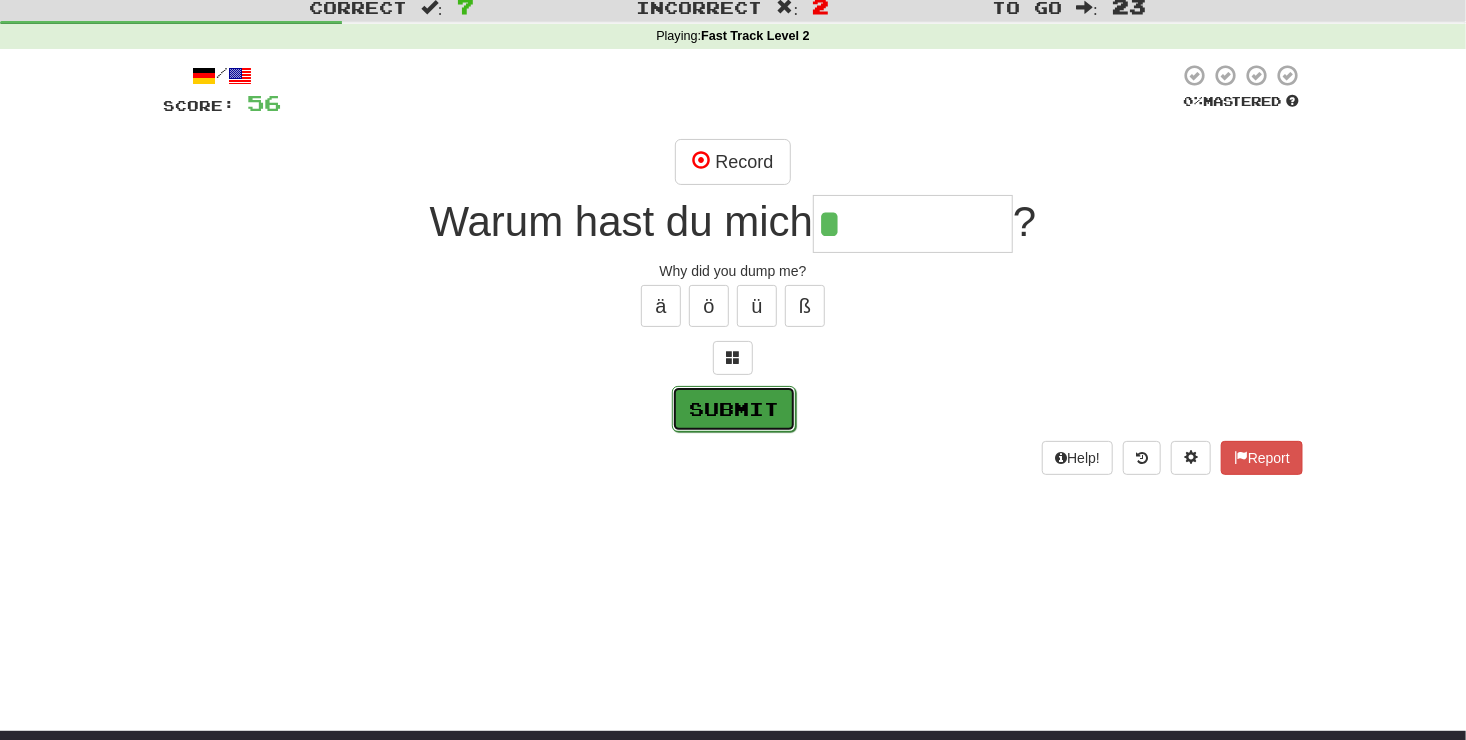 click on "Submit" at bounding box center [734, 409] 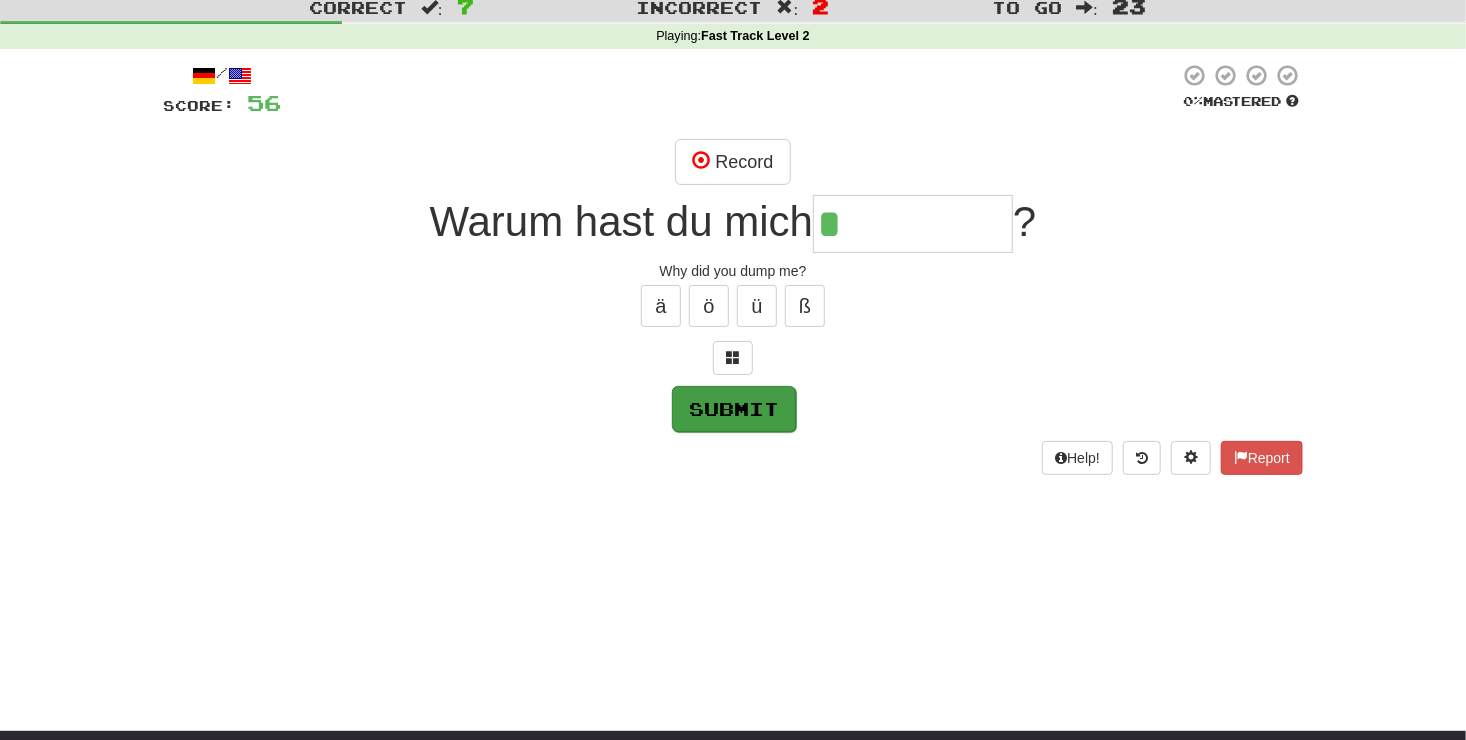 type on "**********" 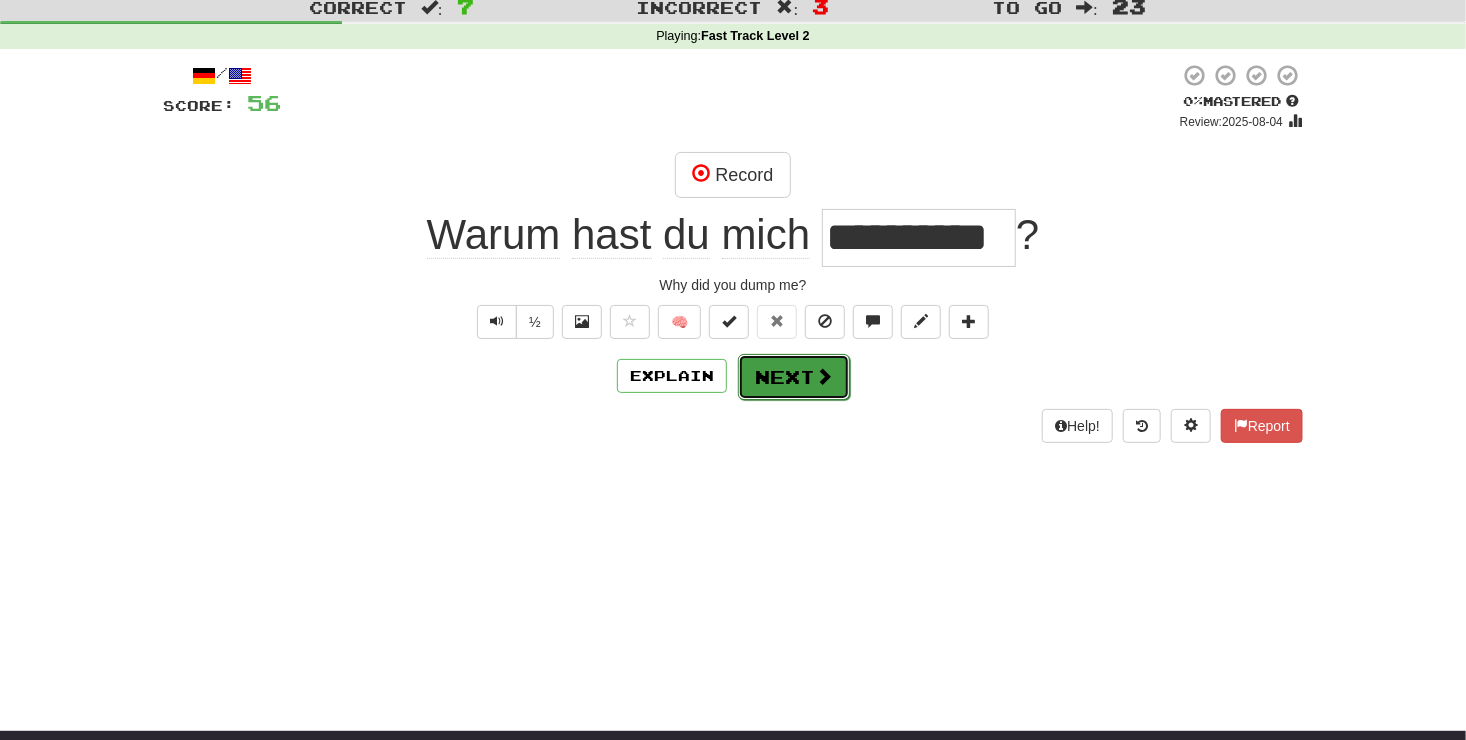 click on "Next" at bounding box center [794, 377] 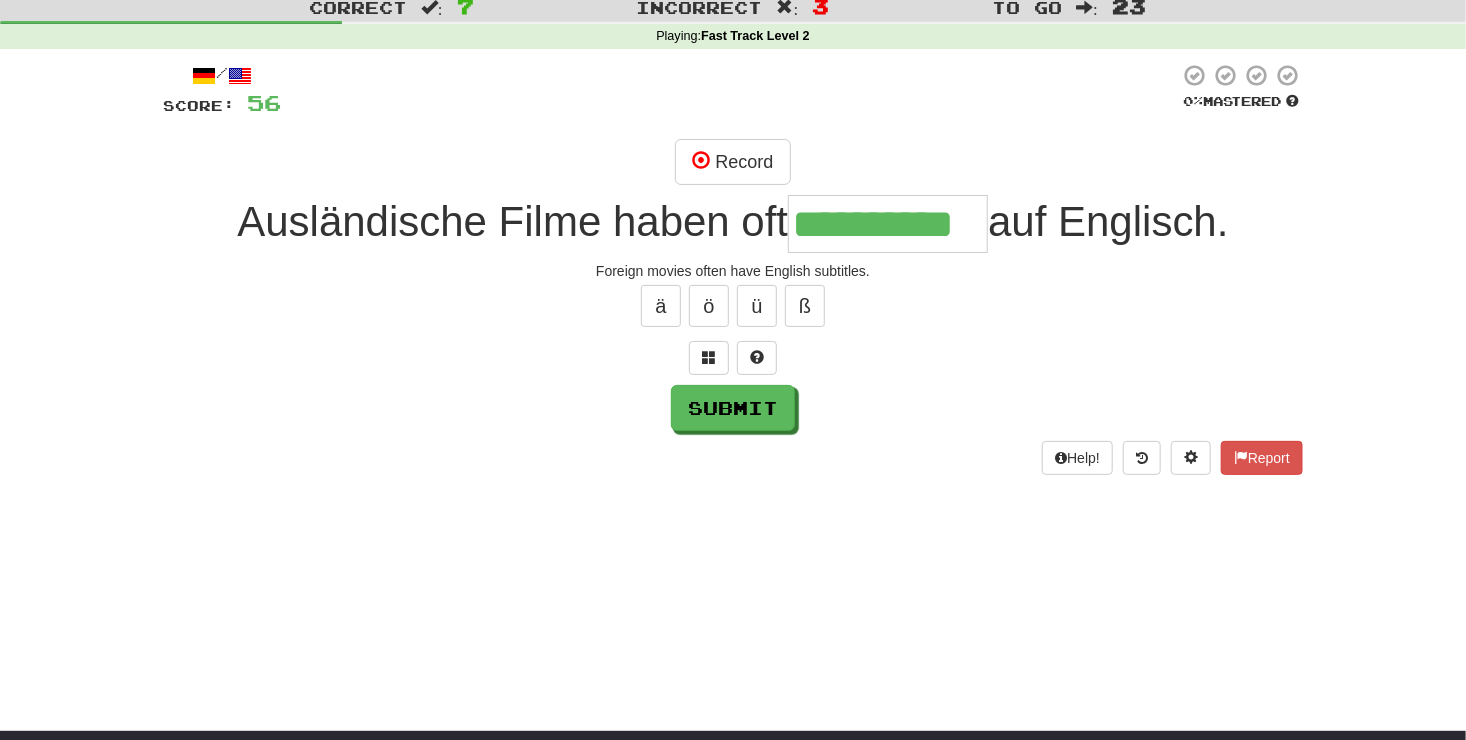 type on "**********" 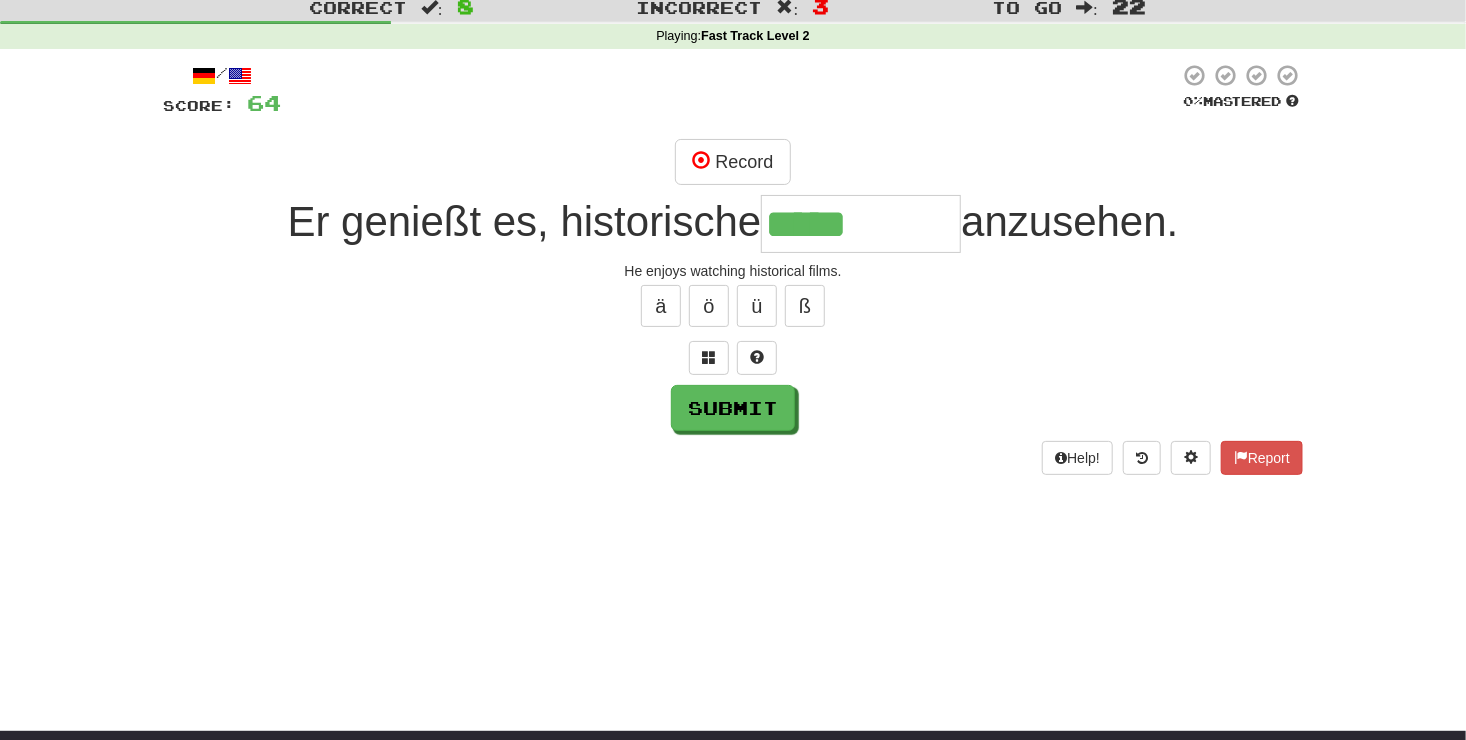 type on "*****" 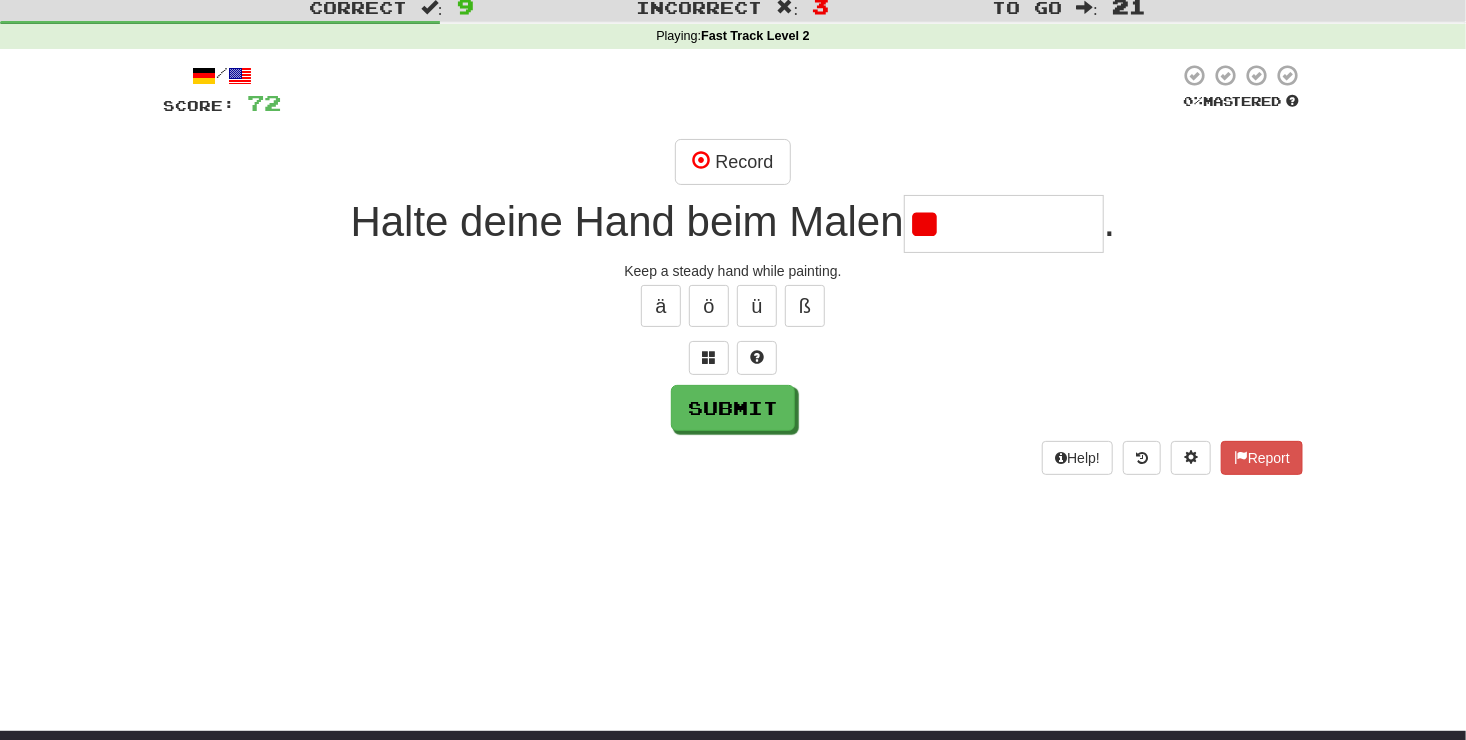 type on "*" 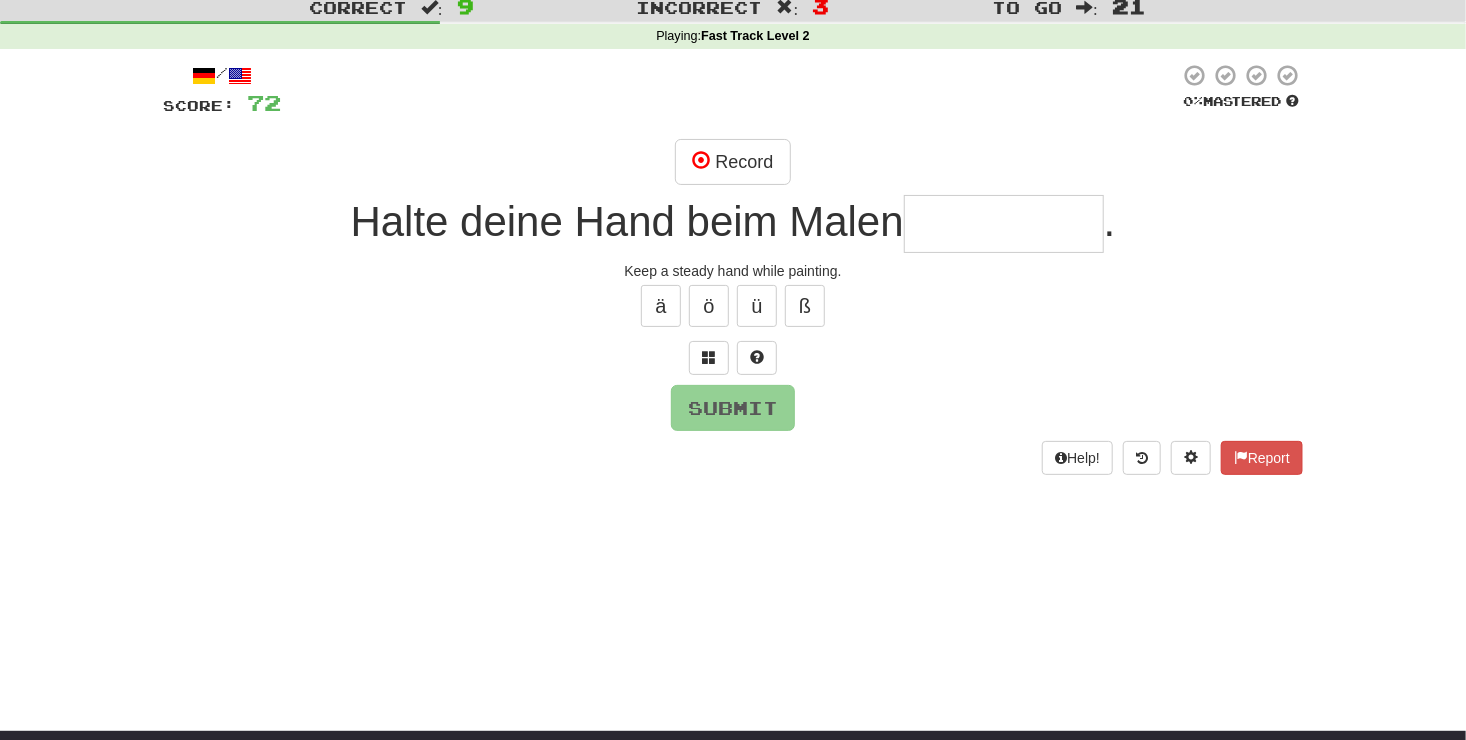 type on "*" 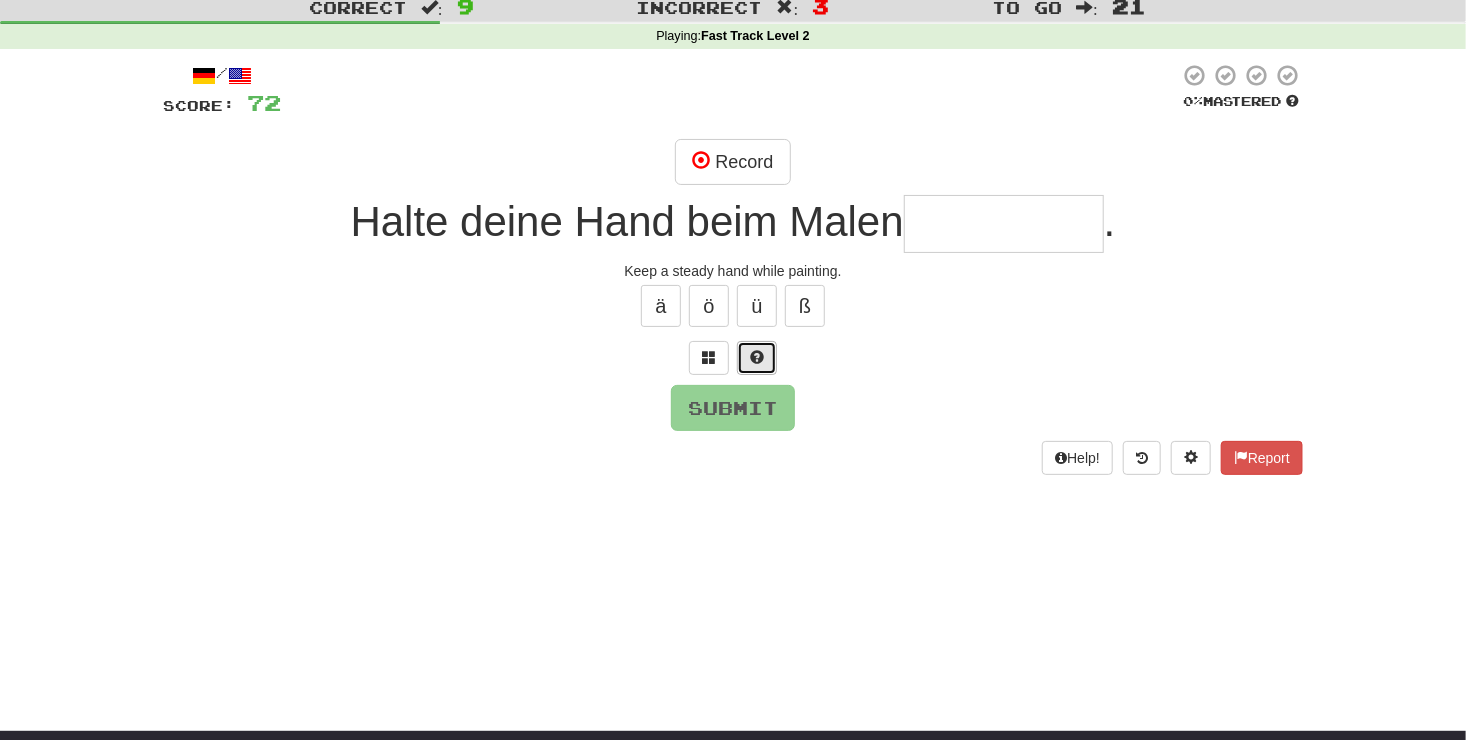 click at bounding box center [757, 358] 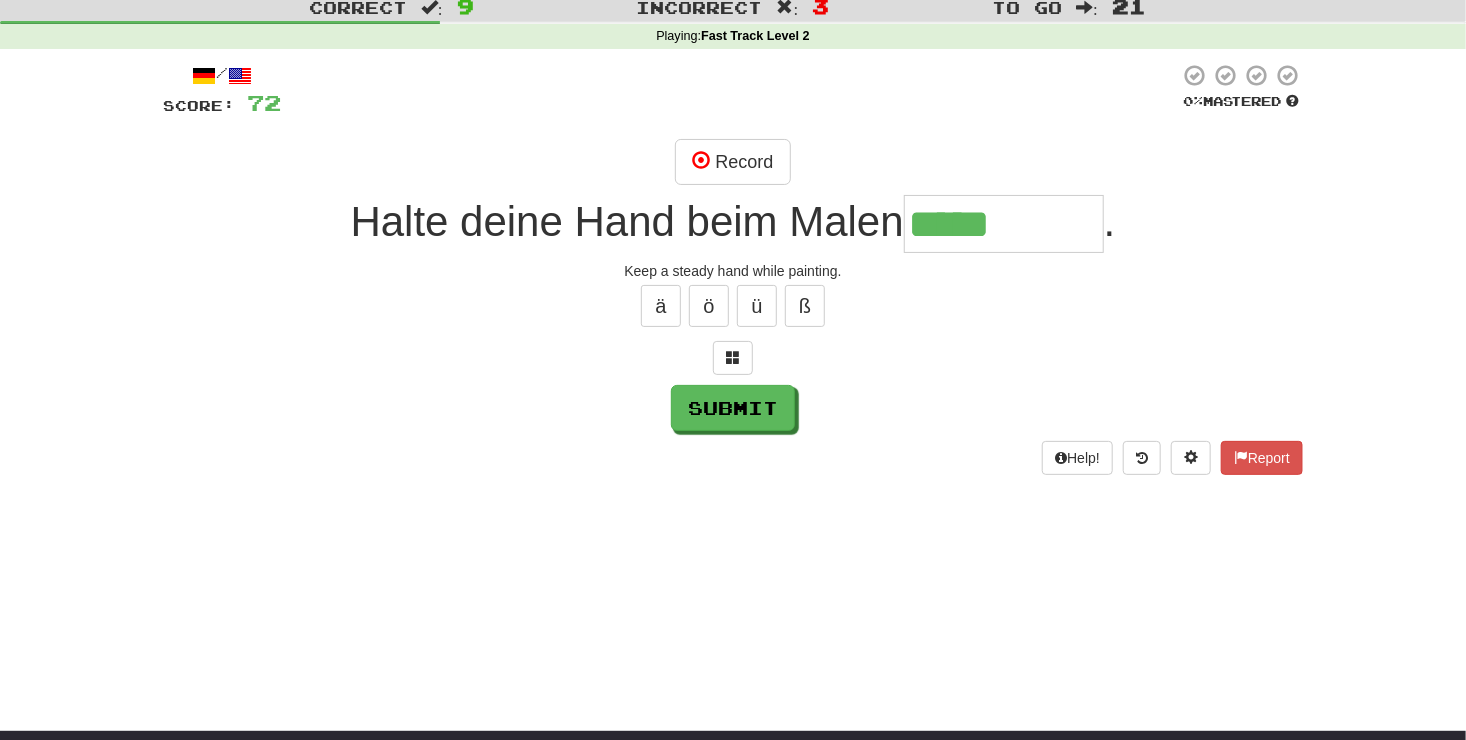 type on "*****" 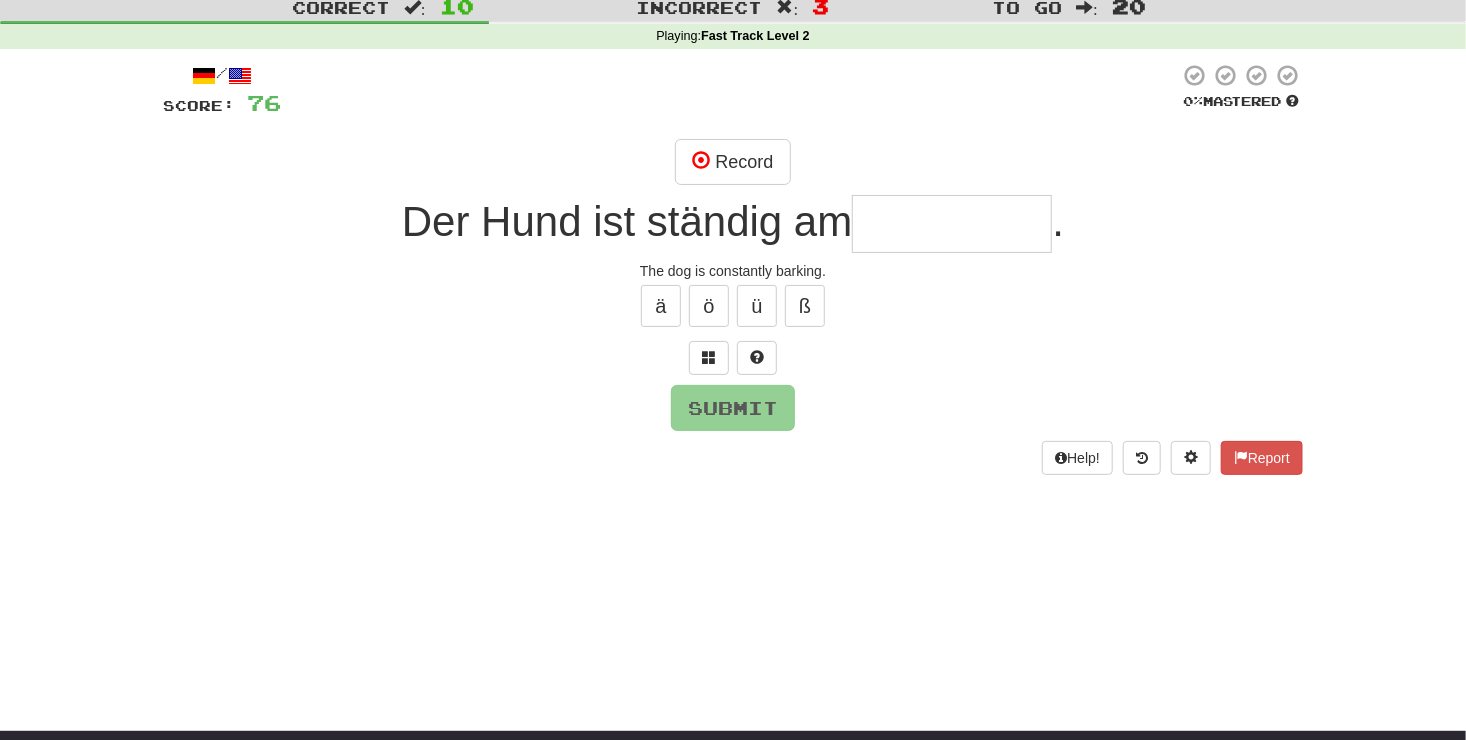 type on "*" 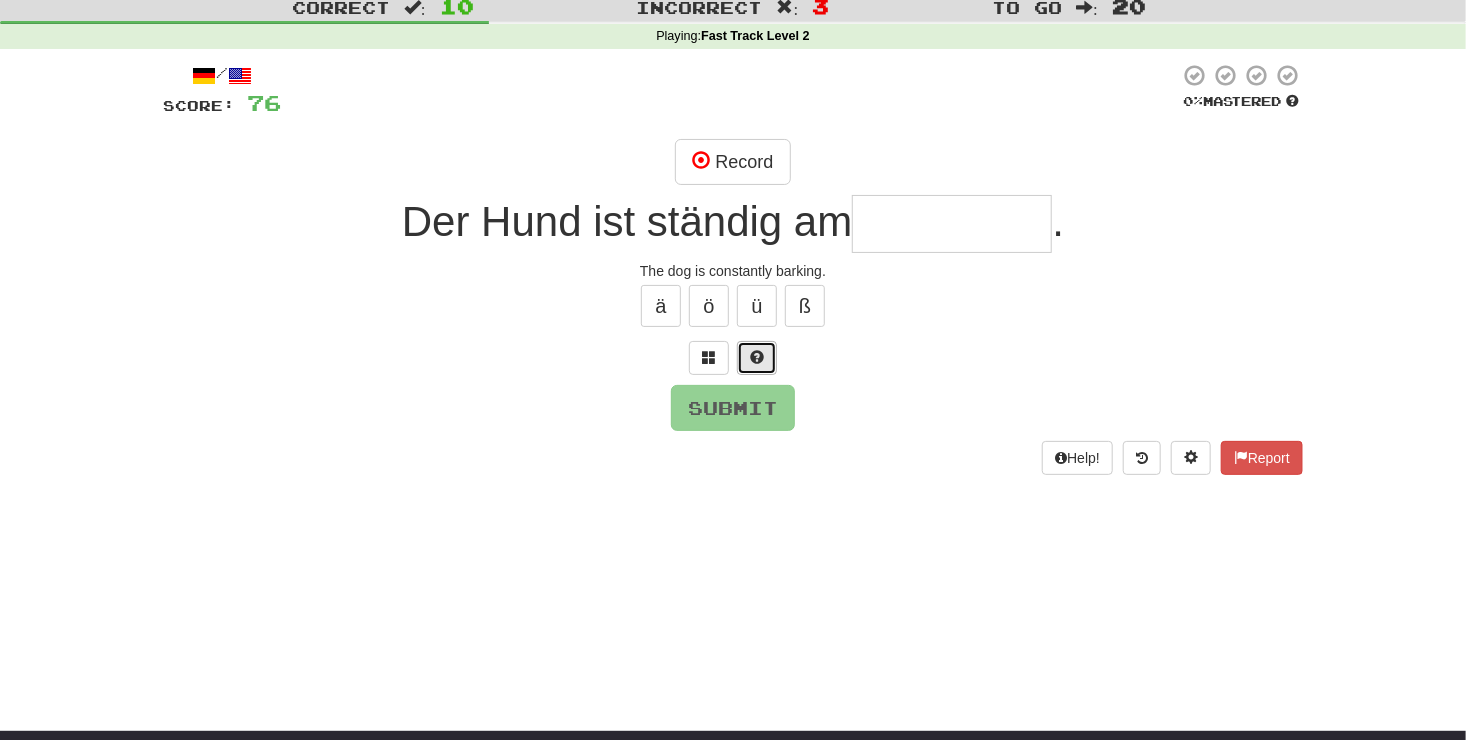 click at bounding box center (757, 357) 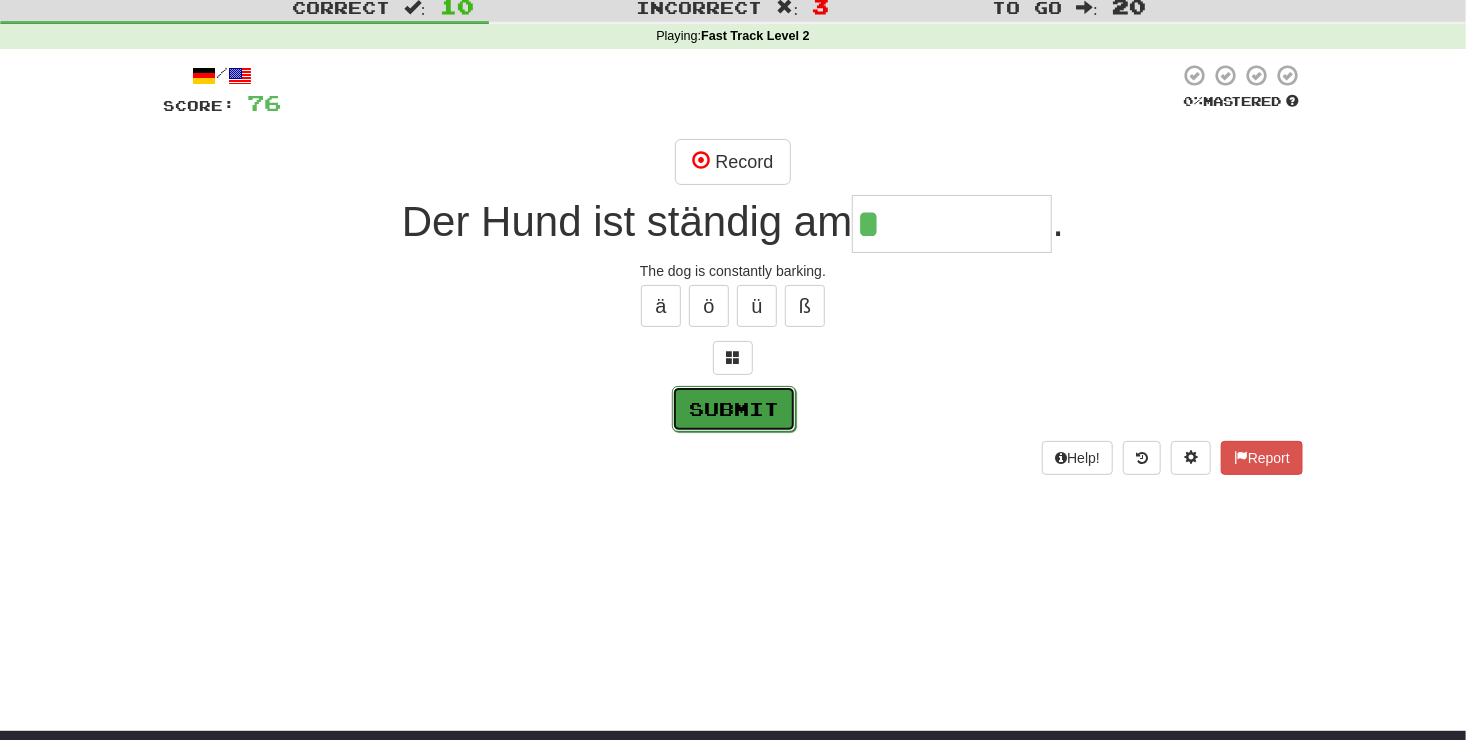 click on "Submit" at bounding box center [734, 409] 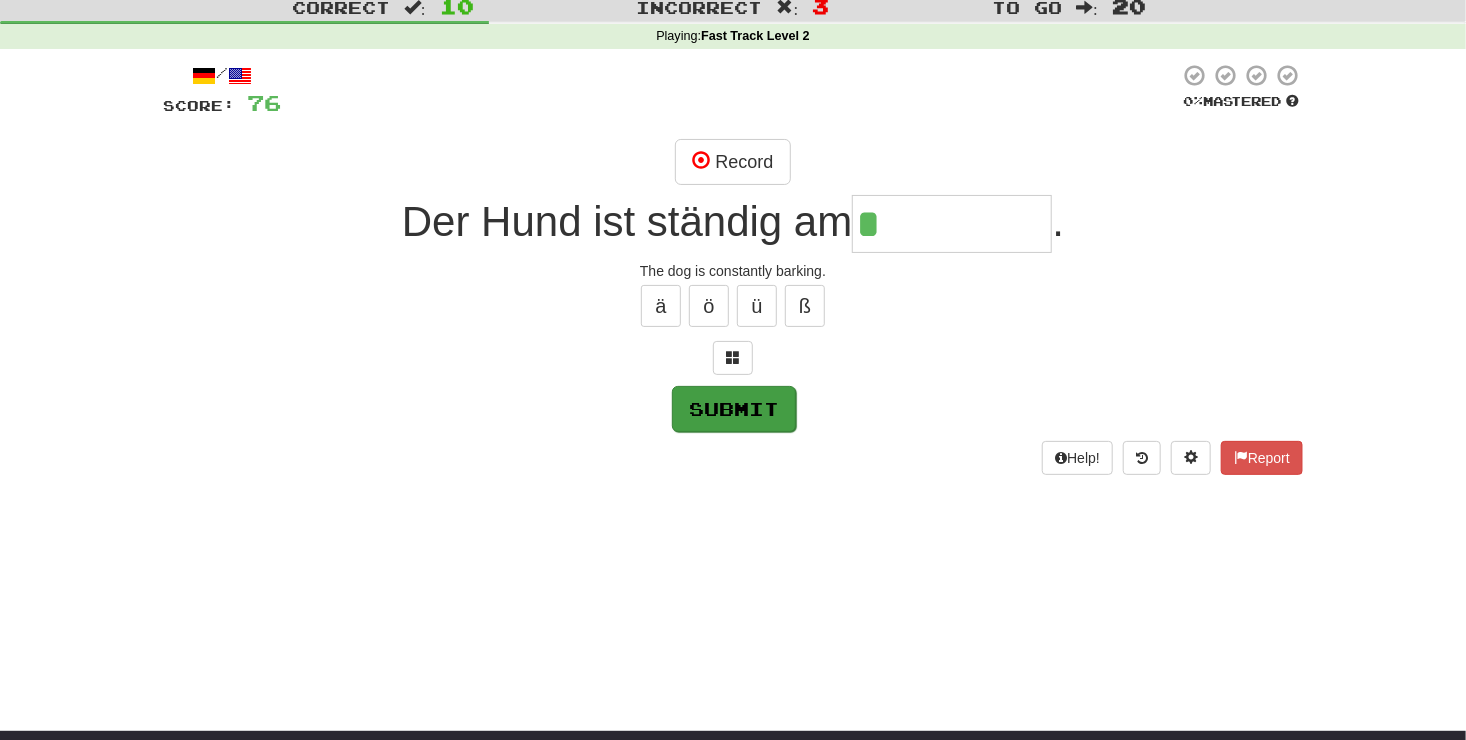 type on "******" 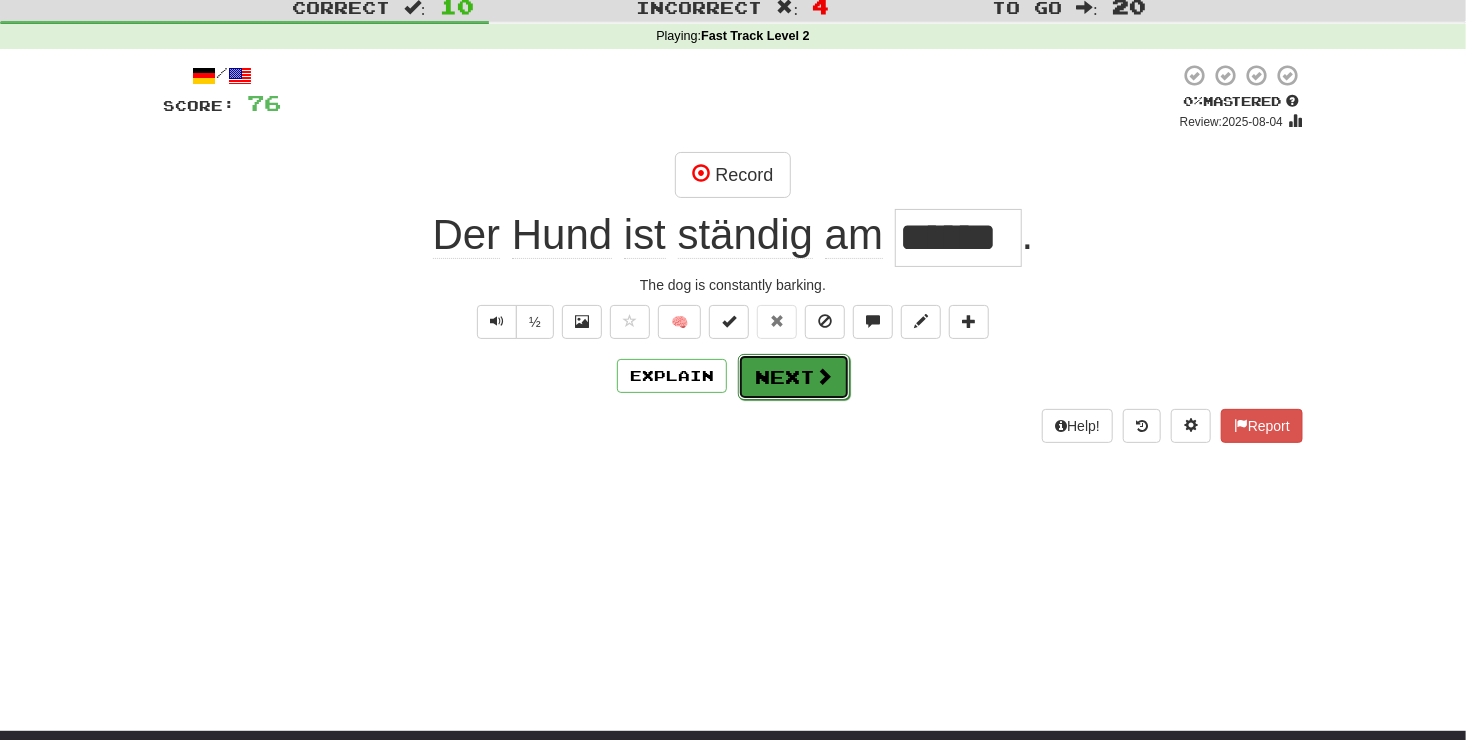click on "Next" at bounding box center [794, 377] 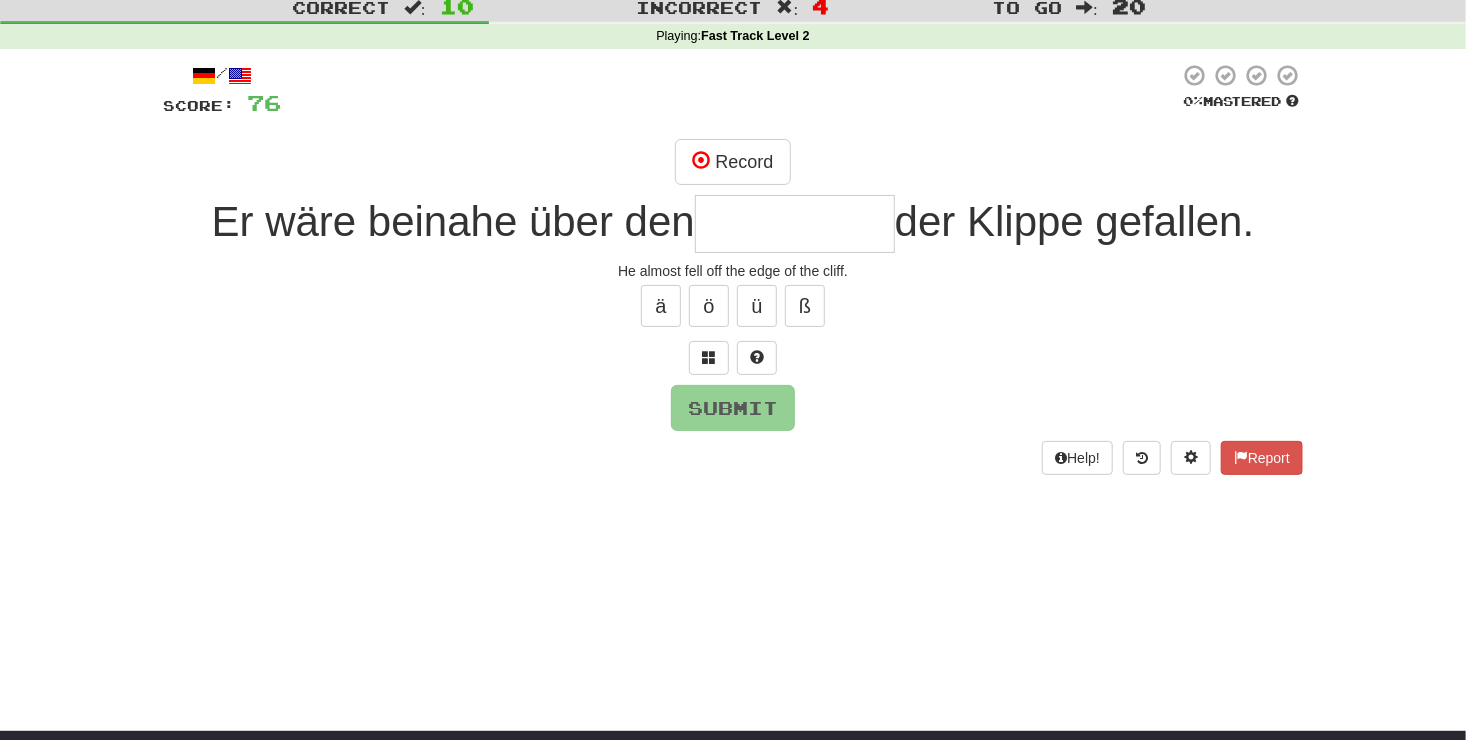type on "*" 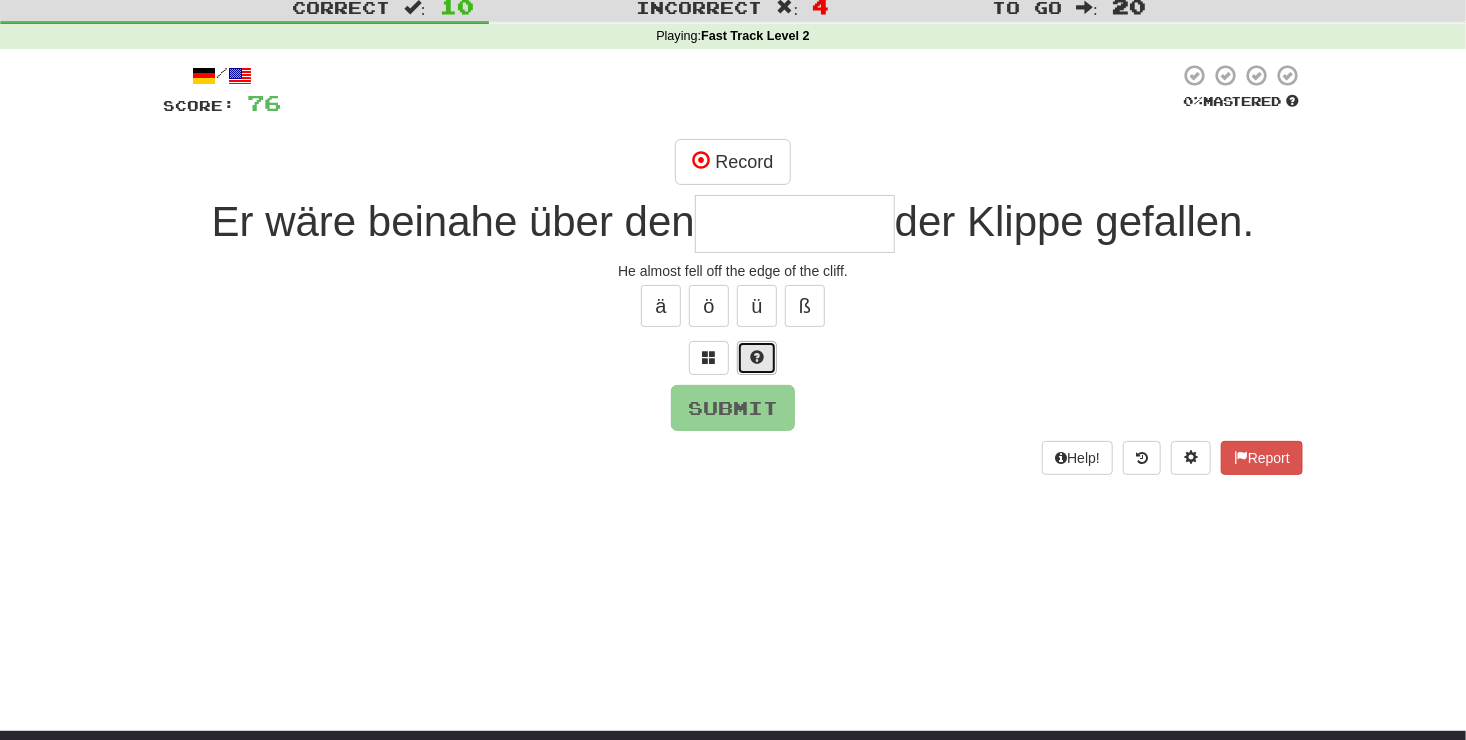 click at bounding box center [757, 357] 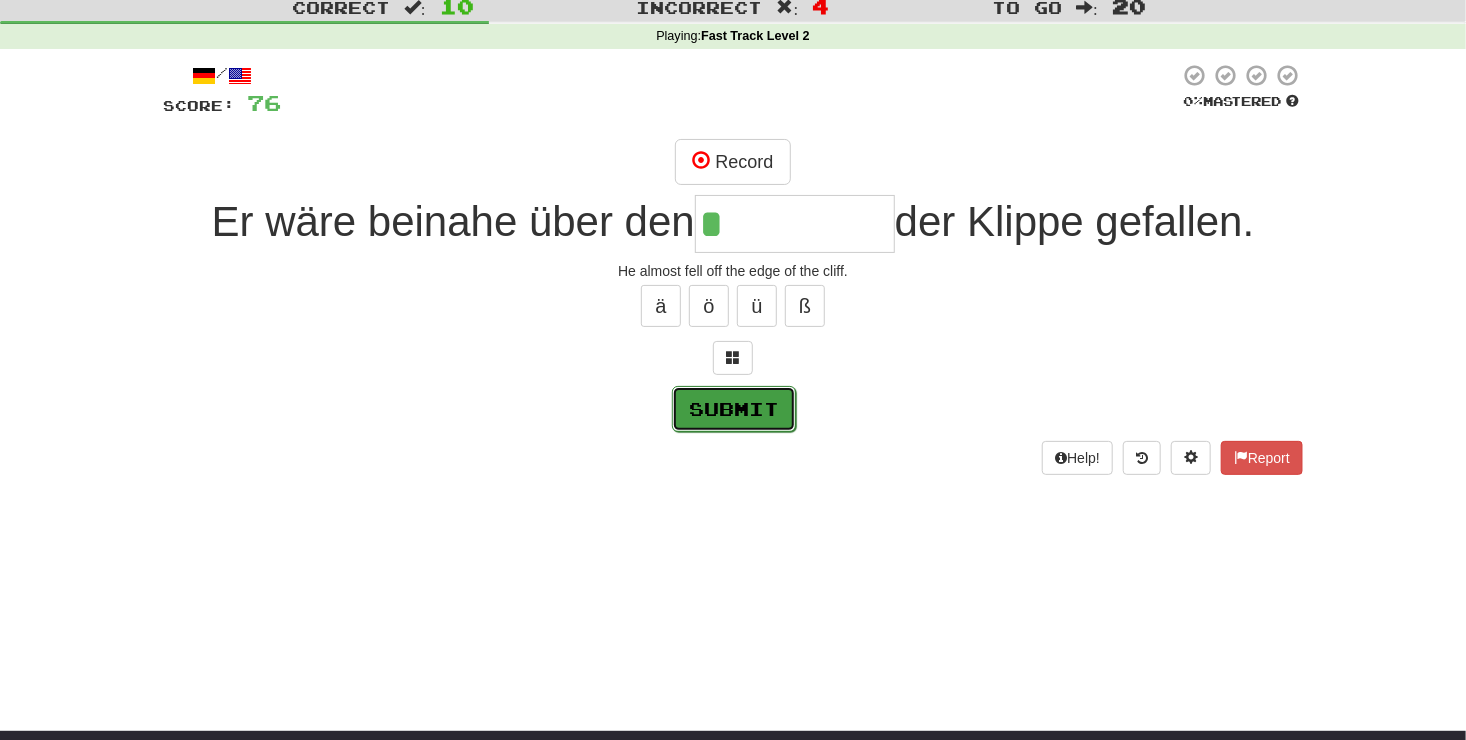 click on "Submit" at bounding box center [734, 409] 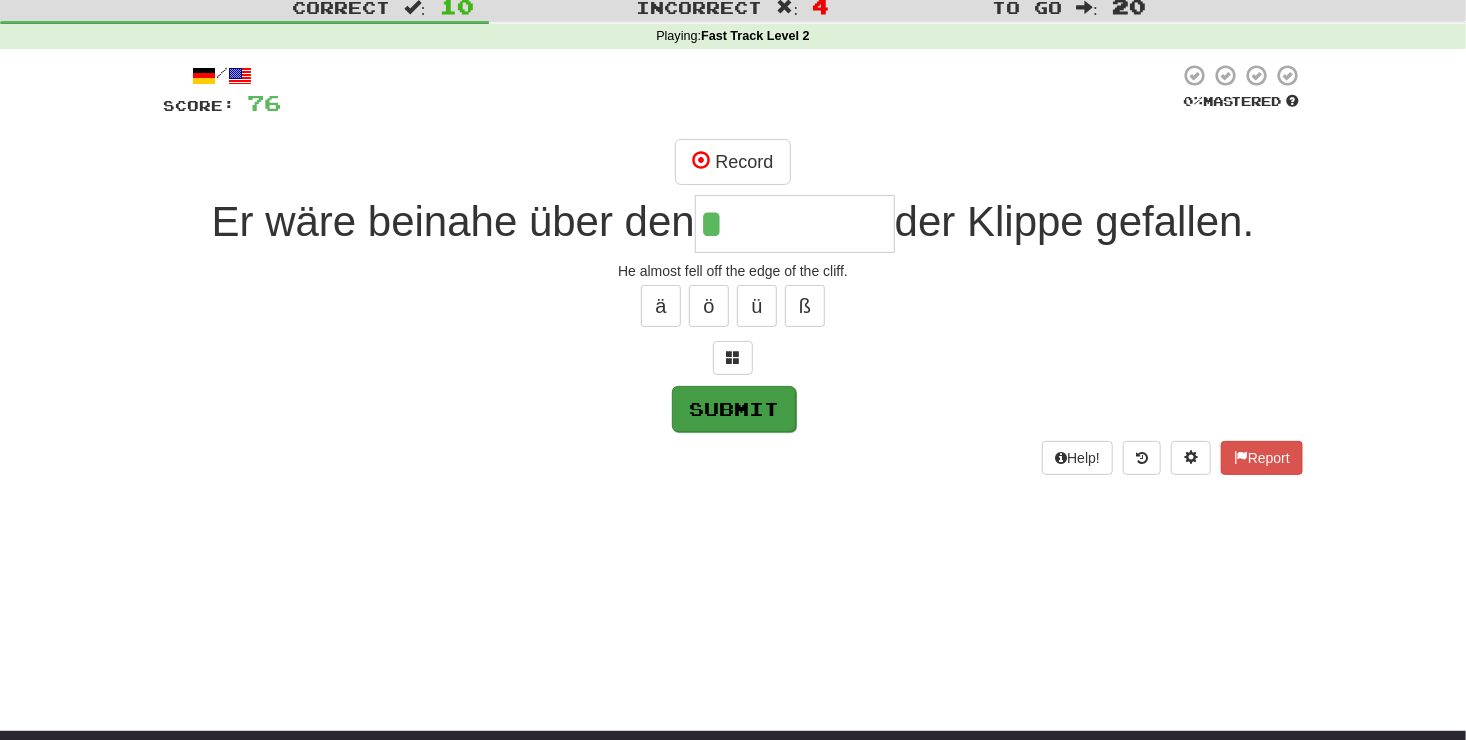 type on "****" 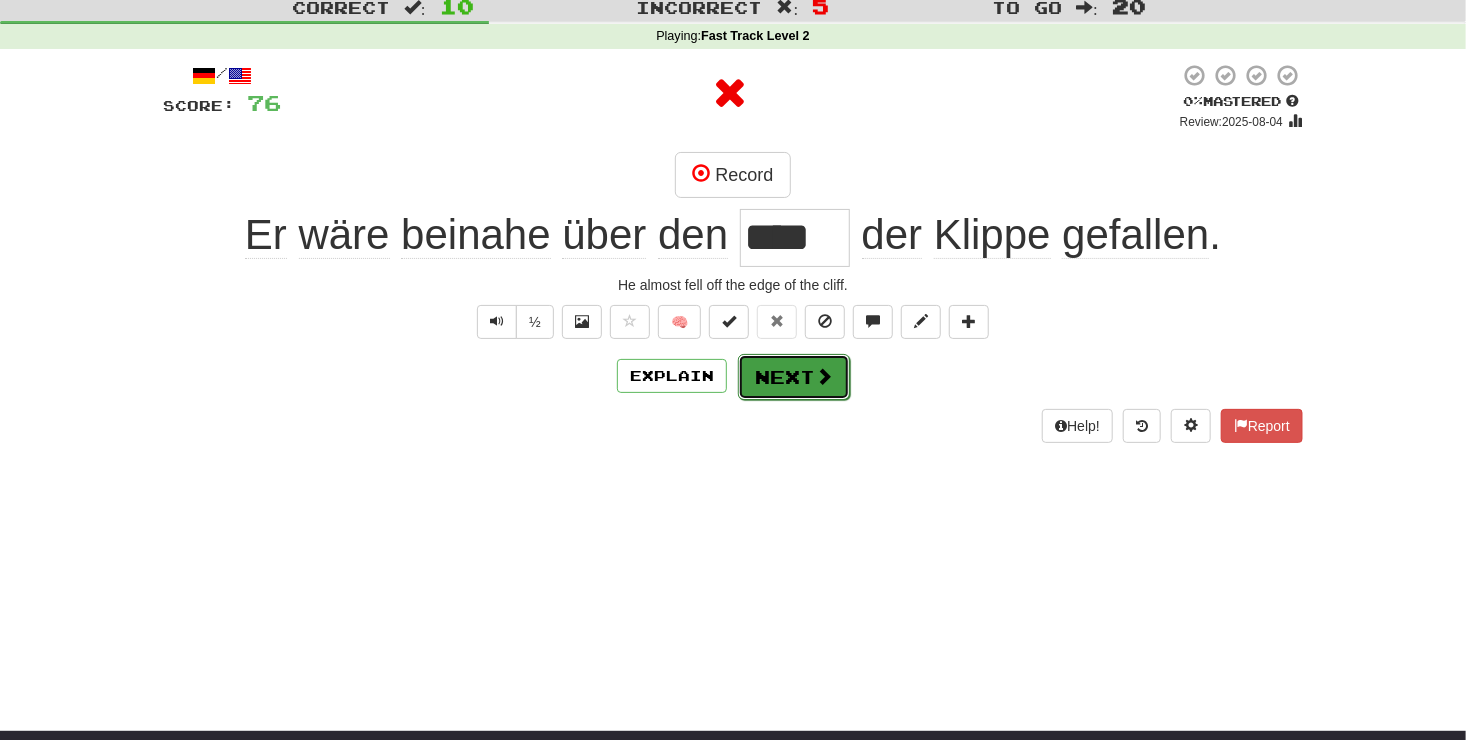 click on "Next" at bounding box center (794, 377) 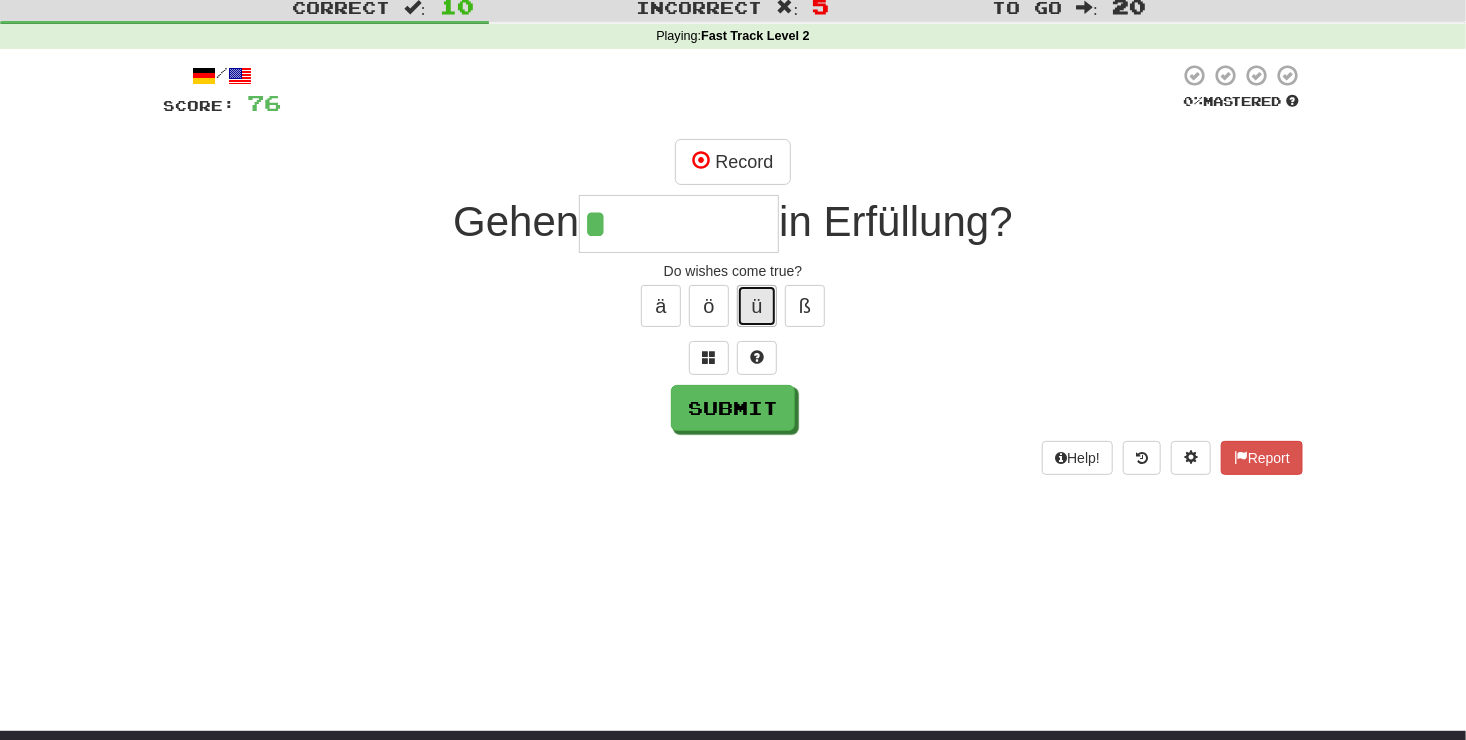 click on "ü" at bounding box center [757, 306] 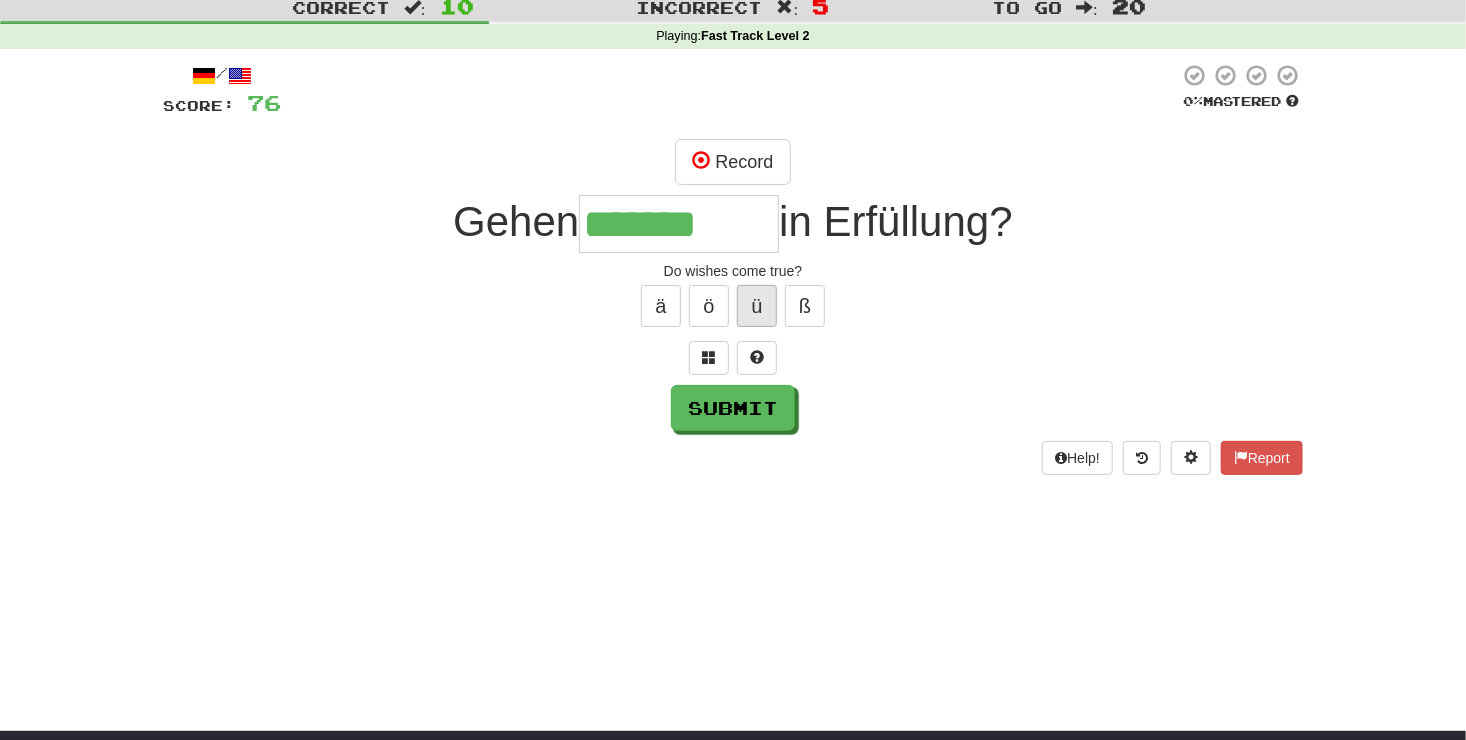 type on "*******" 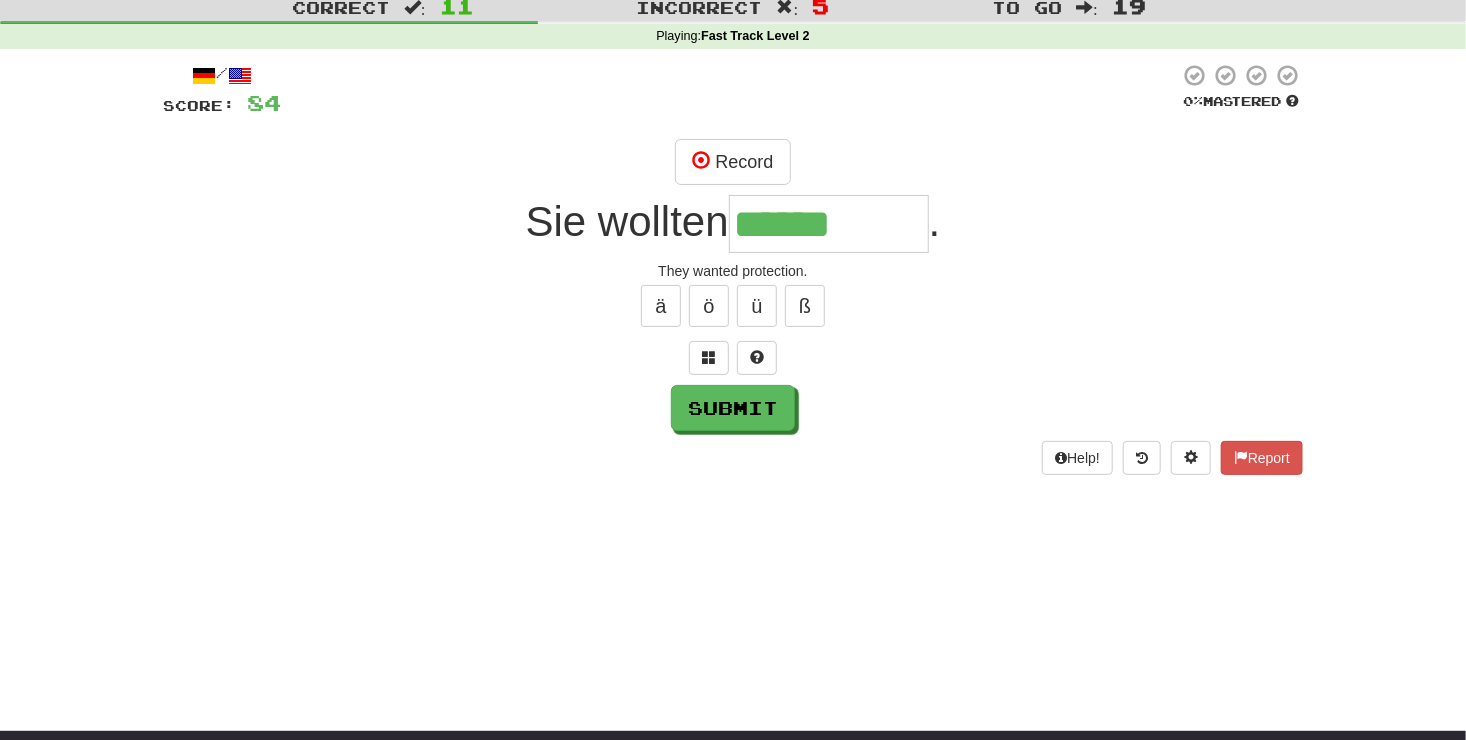 type on "******" 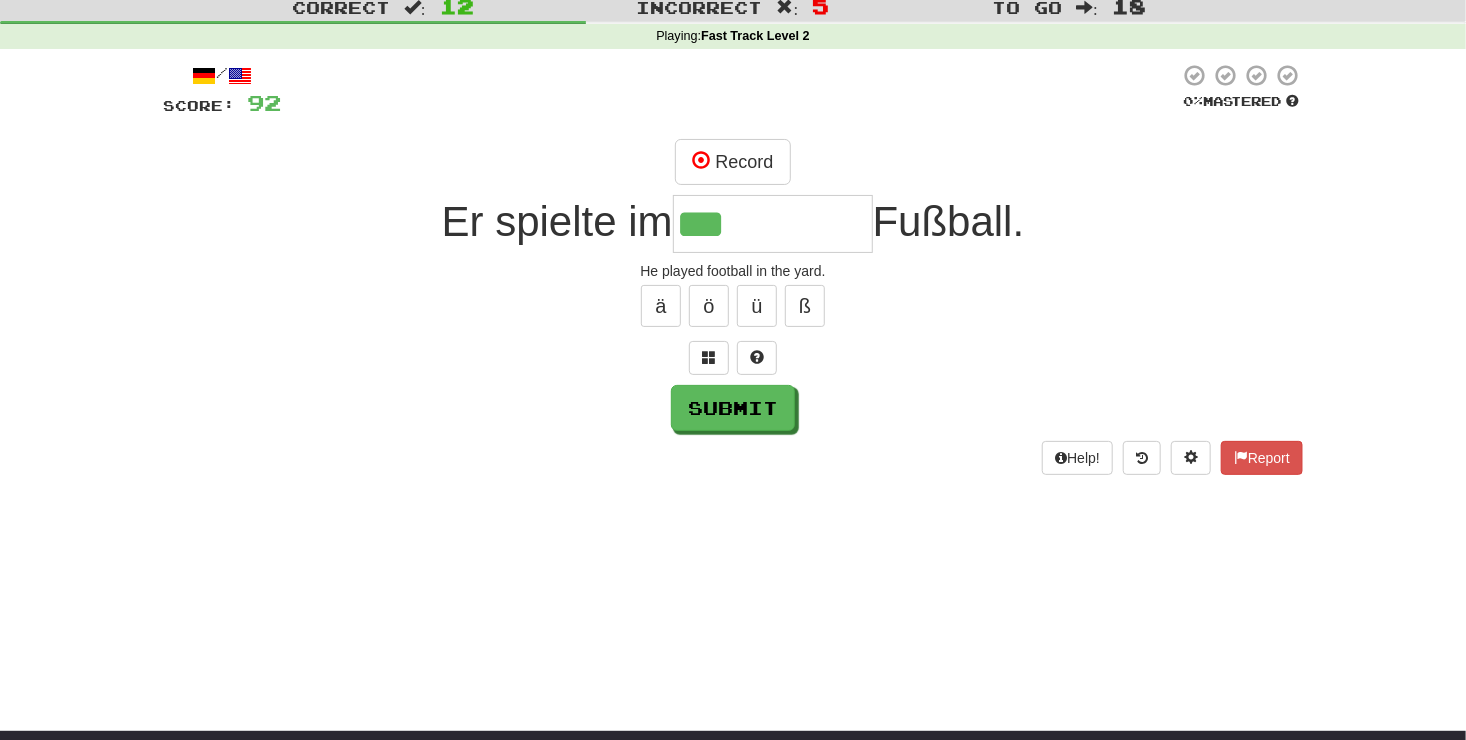 type on "***" 